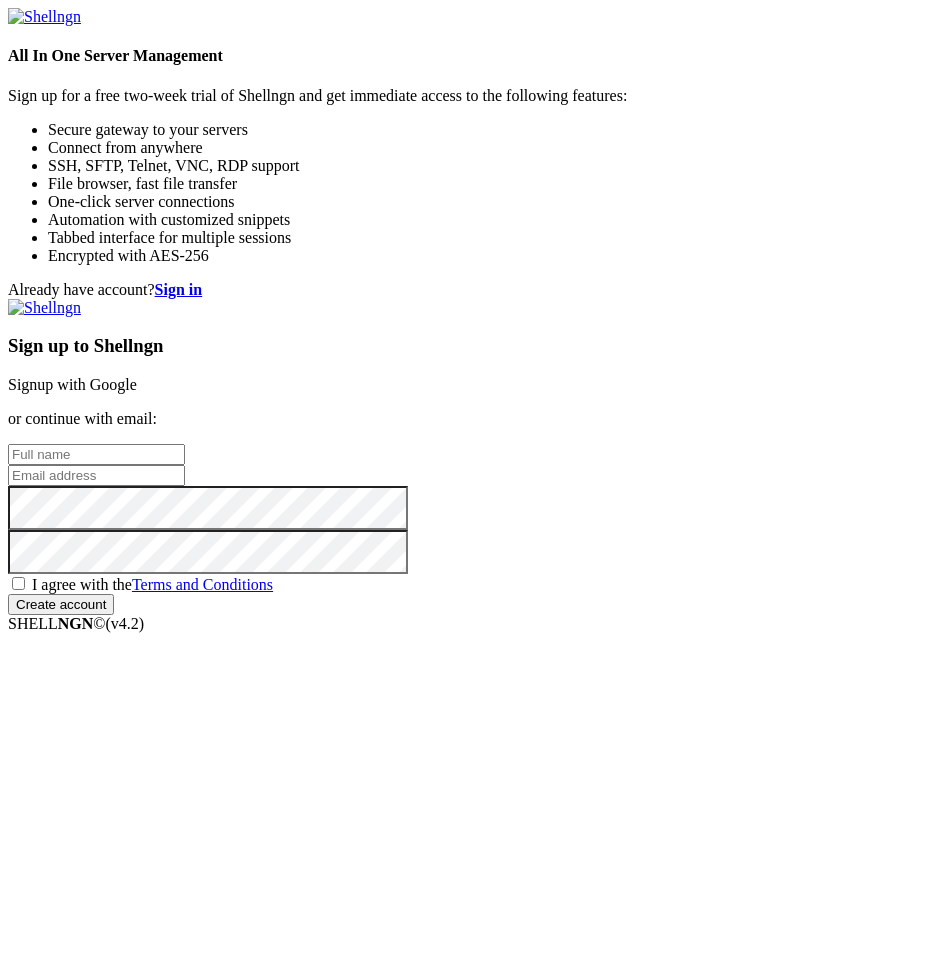 scroll, scrollTop: 0, scrollLeft: 0, axis: both 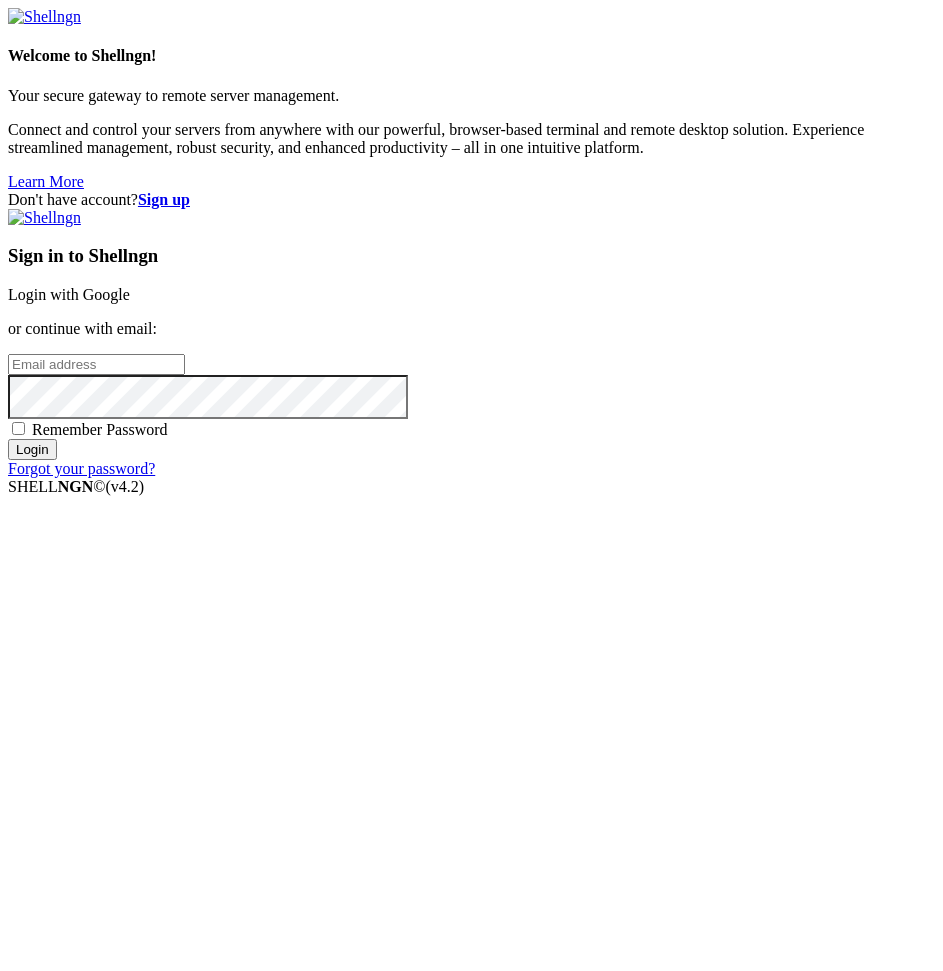 click on "Login with Google" at bounding box center [69, 294] 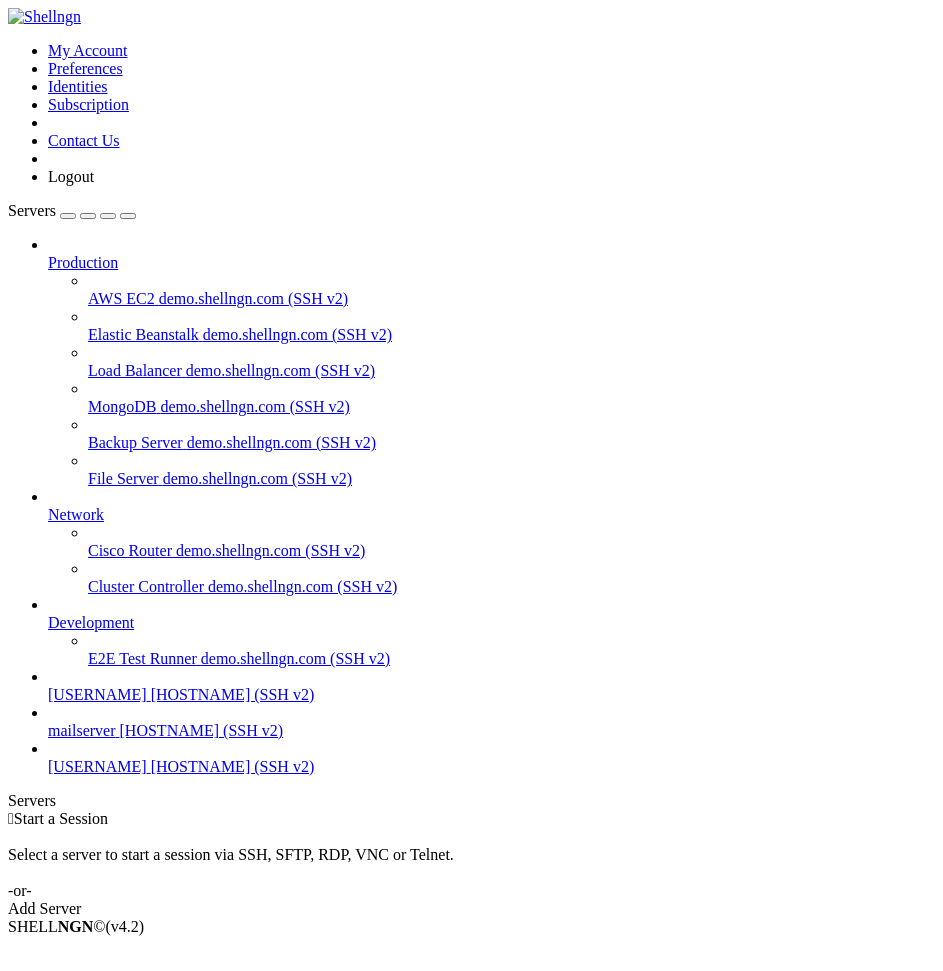 click on "[HOSTNAME] (SSH v2)" at bounding box center [202, 730] 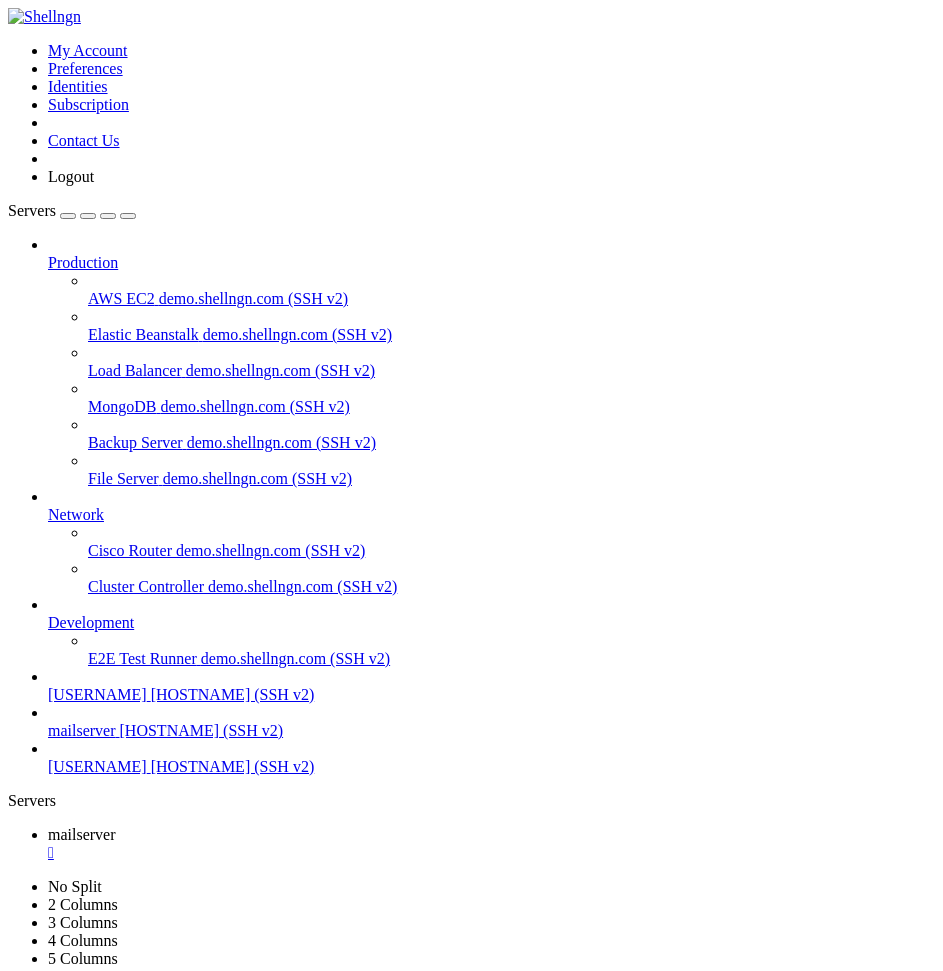 scroll, scrollTop: 0, scrollLeft: 0, axis: both 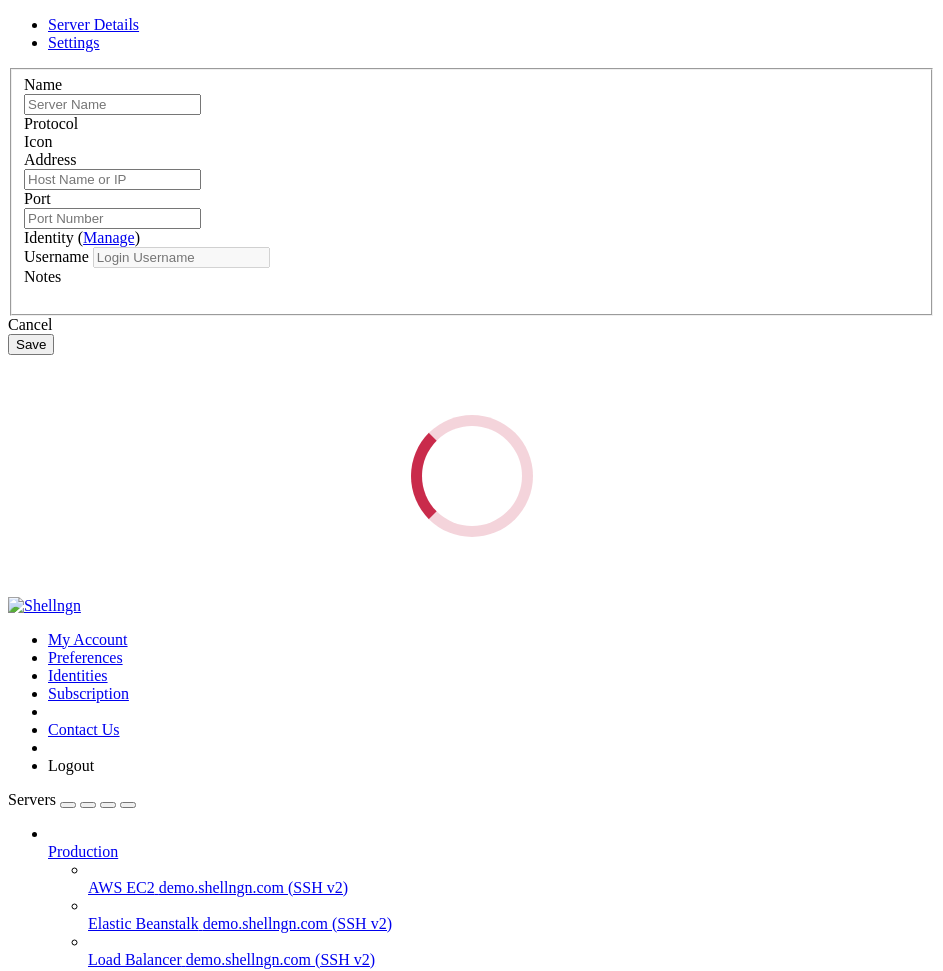 type on "[USERNAME]" 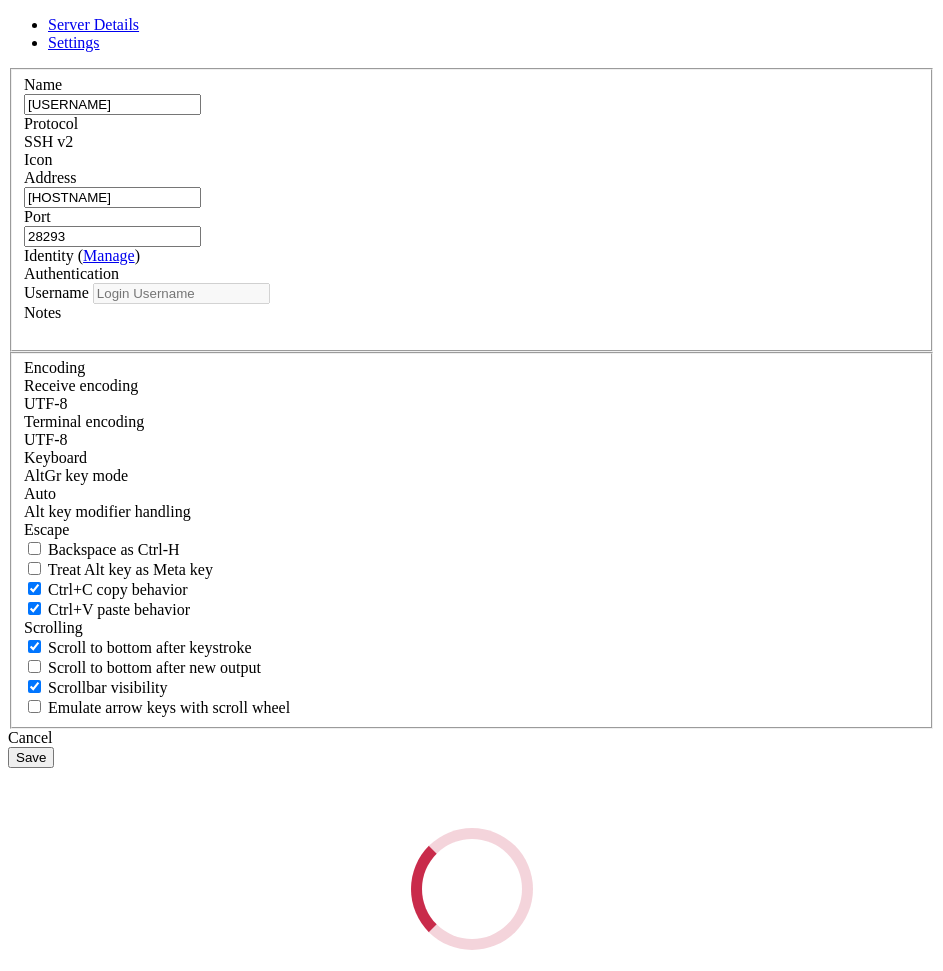 type on "[USERNAME]" 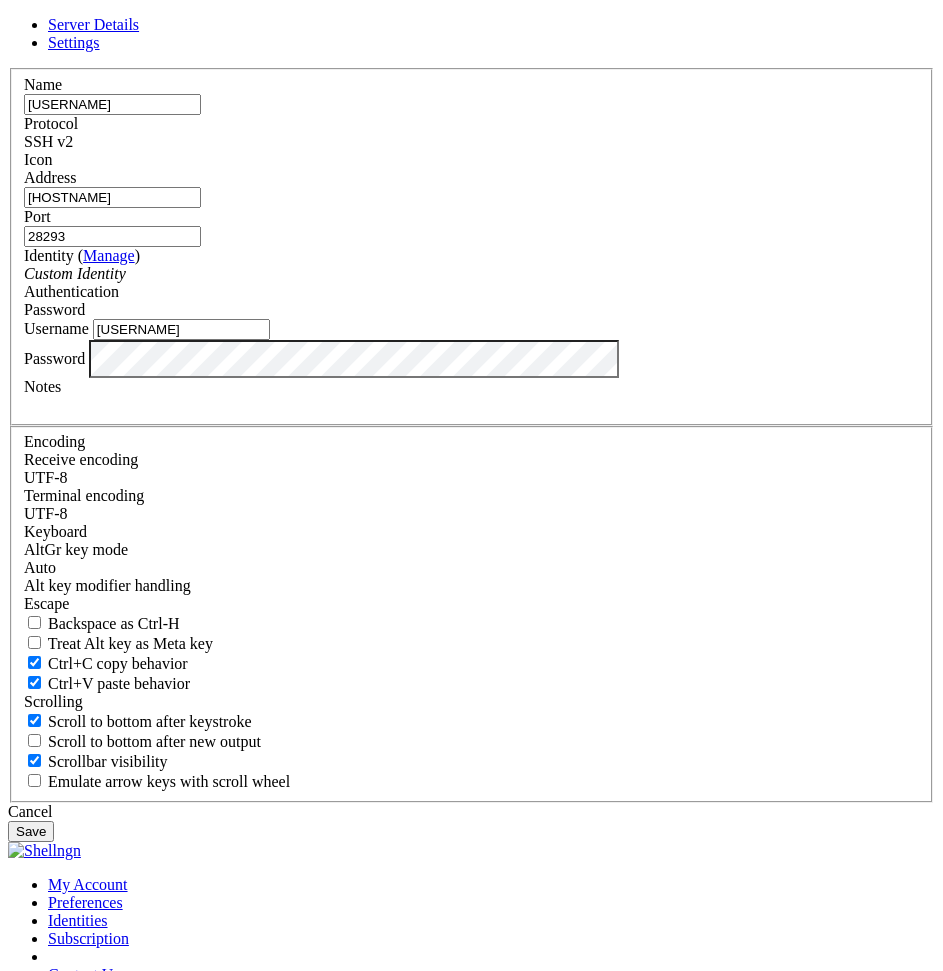 drag, startPoint x: 414, startPoint y: 373, endPoint x: 154, endPoint y: 373, distance: 260 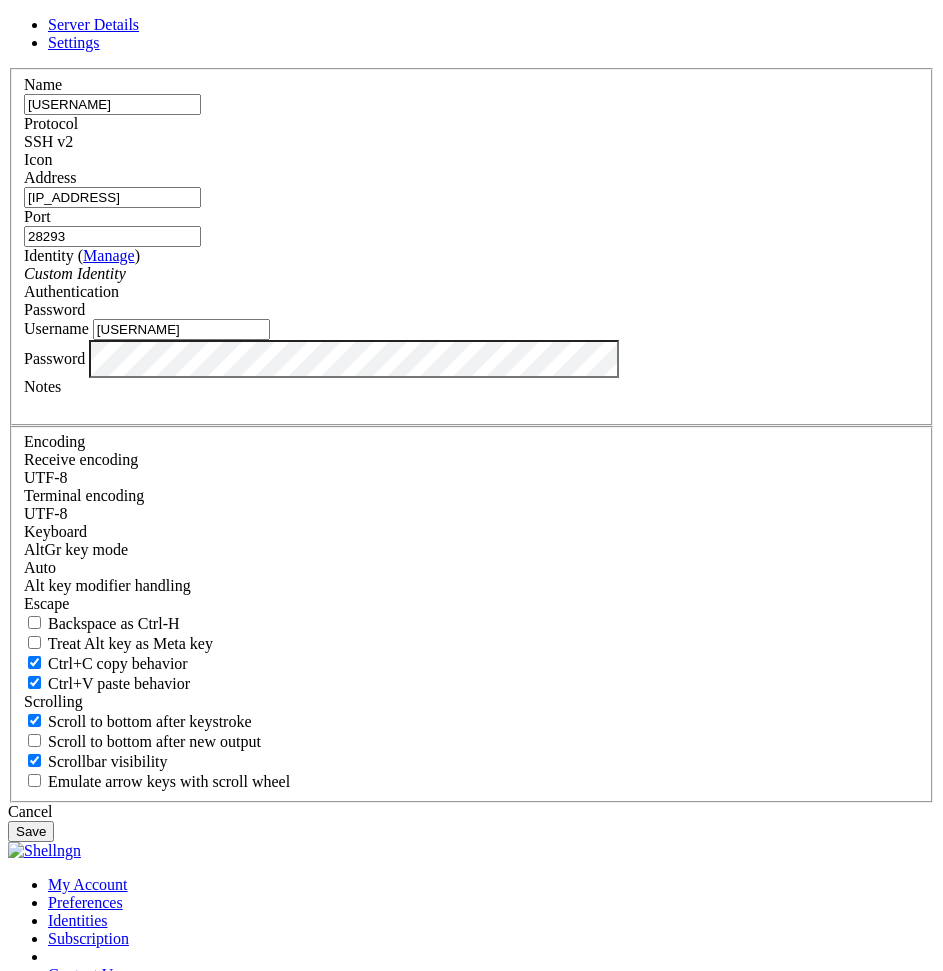 type on "[IP_ADDRESS]" 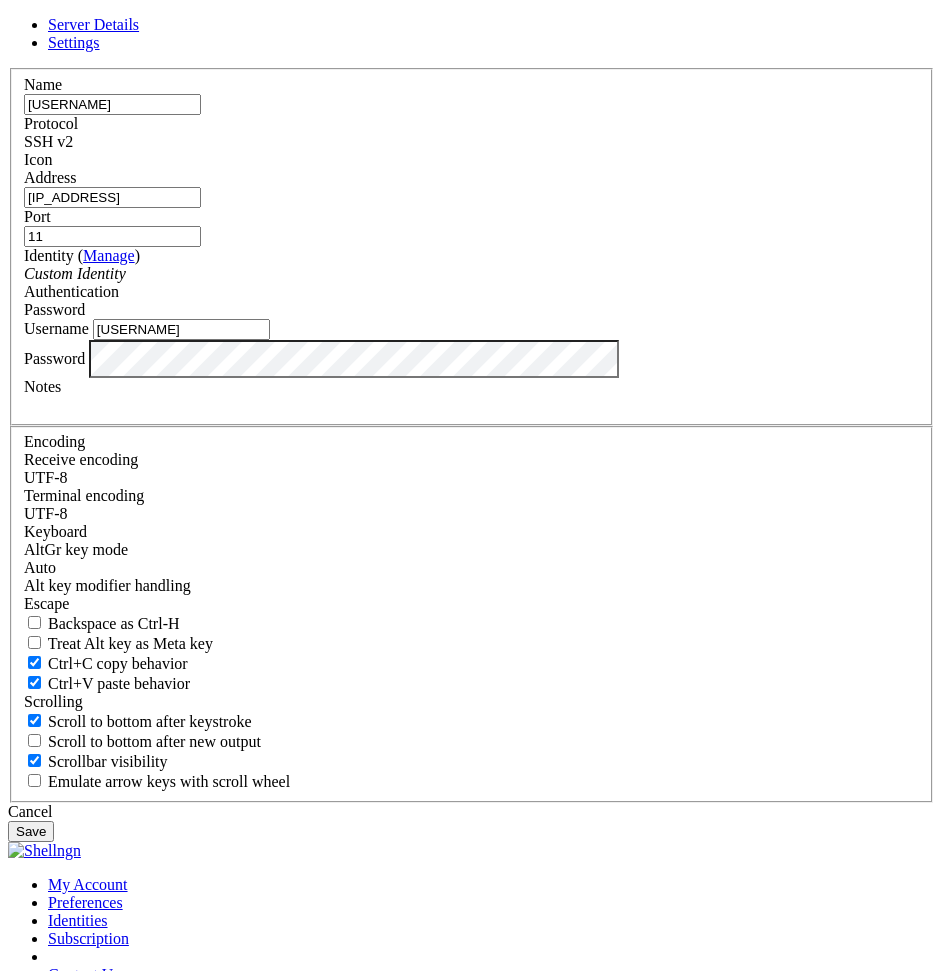 type on "1" 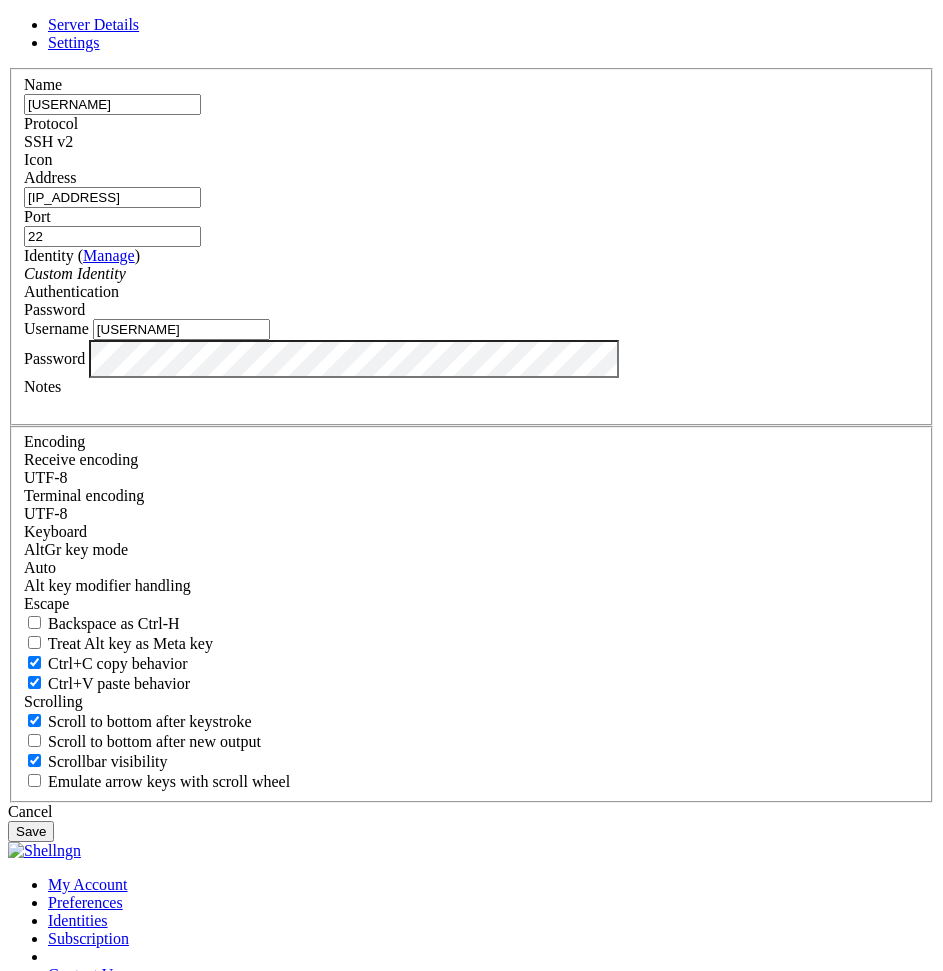 type on "22" 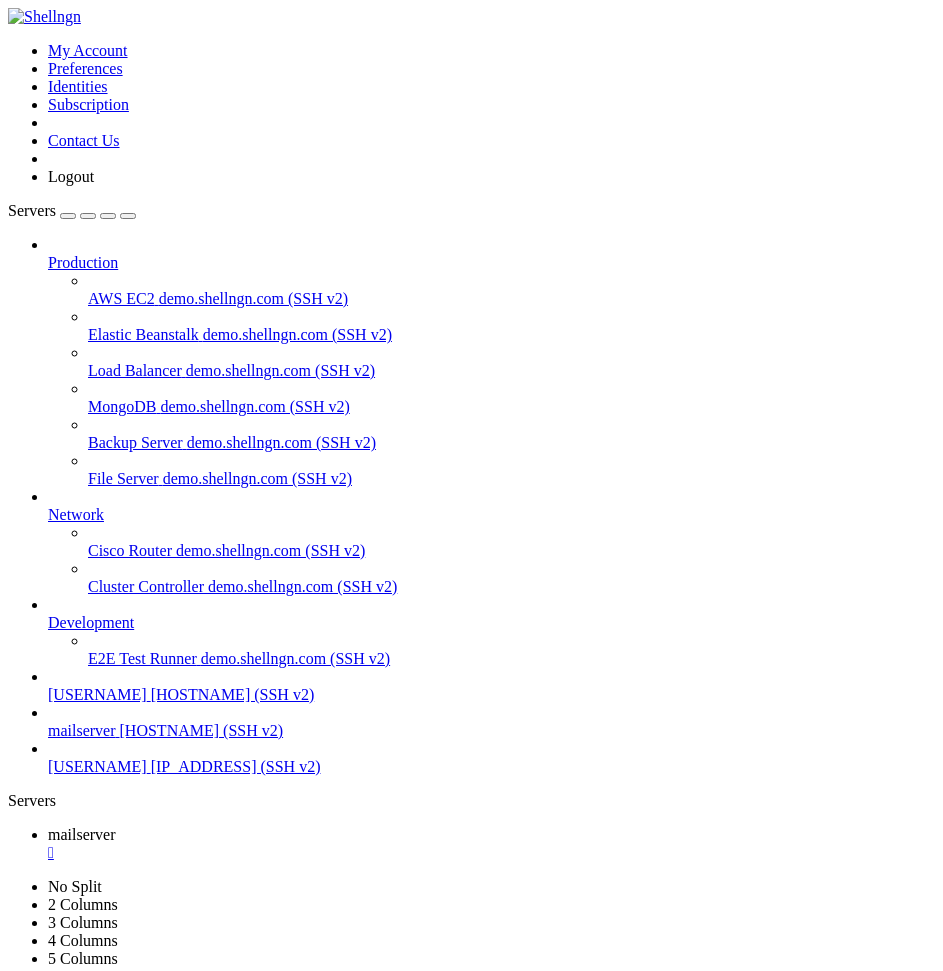 click on "Reconnect" at bounding box center [48, 1230] 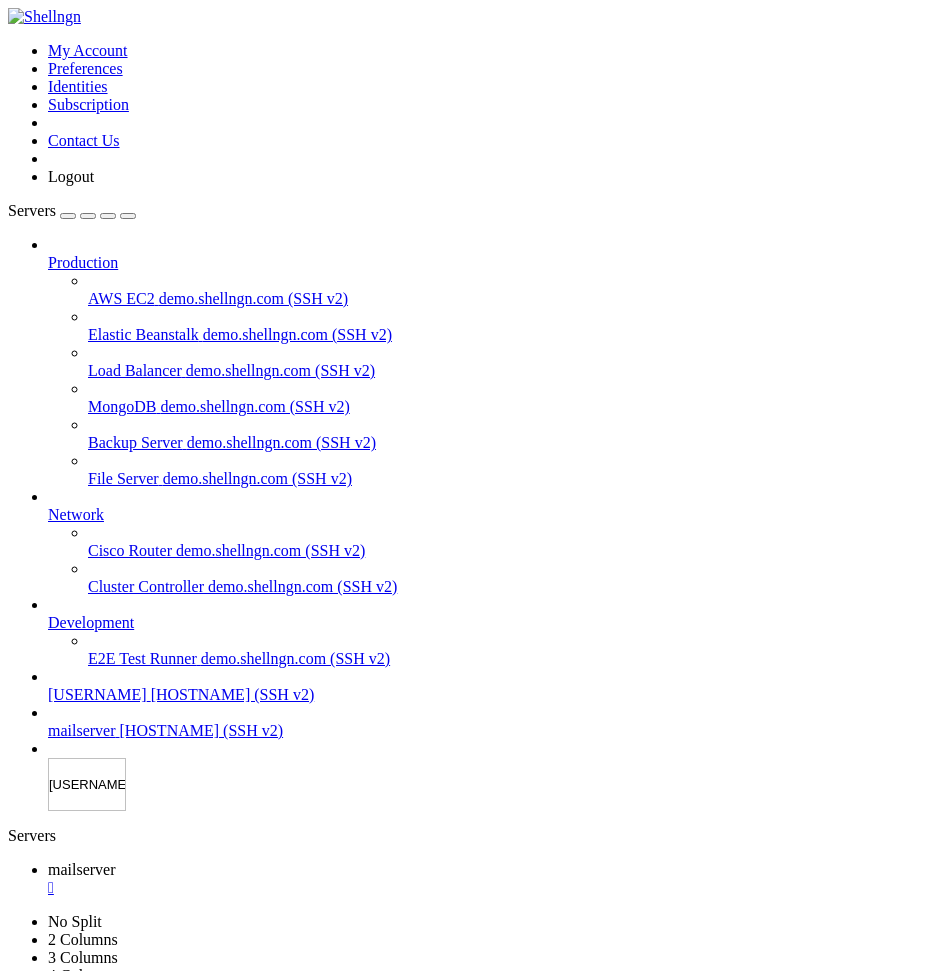 drag, startPoint x: 476, startPoint y: 820, endPoint x: 381, endPoint y: 832, distance: 95.7549 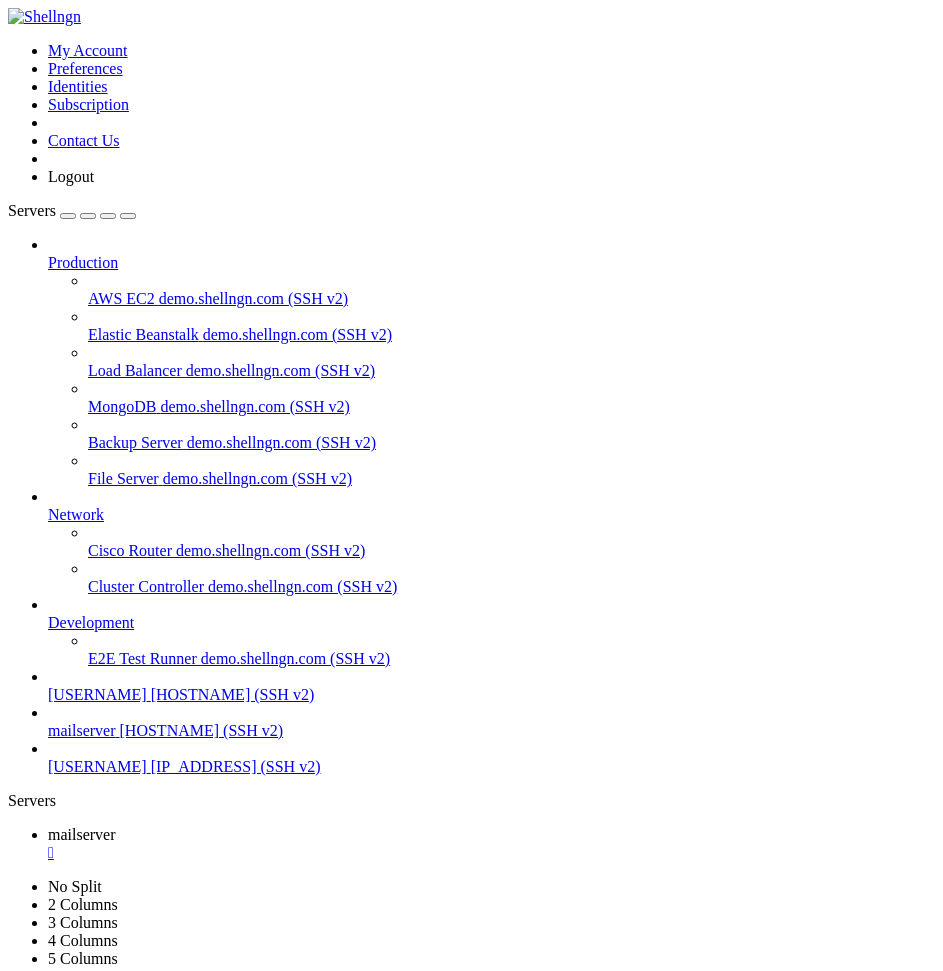 click on "Properties" at bounding box center (139, 1486) 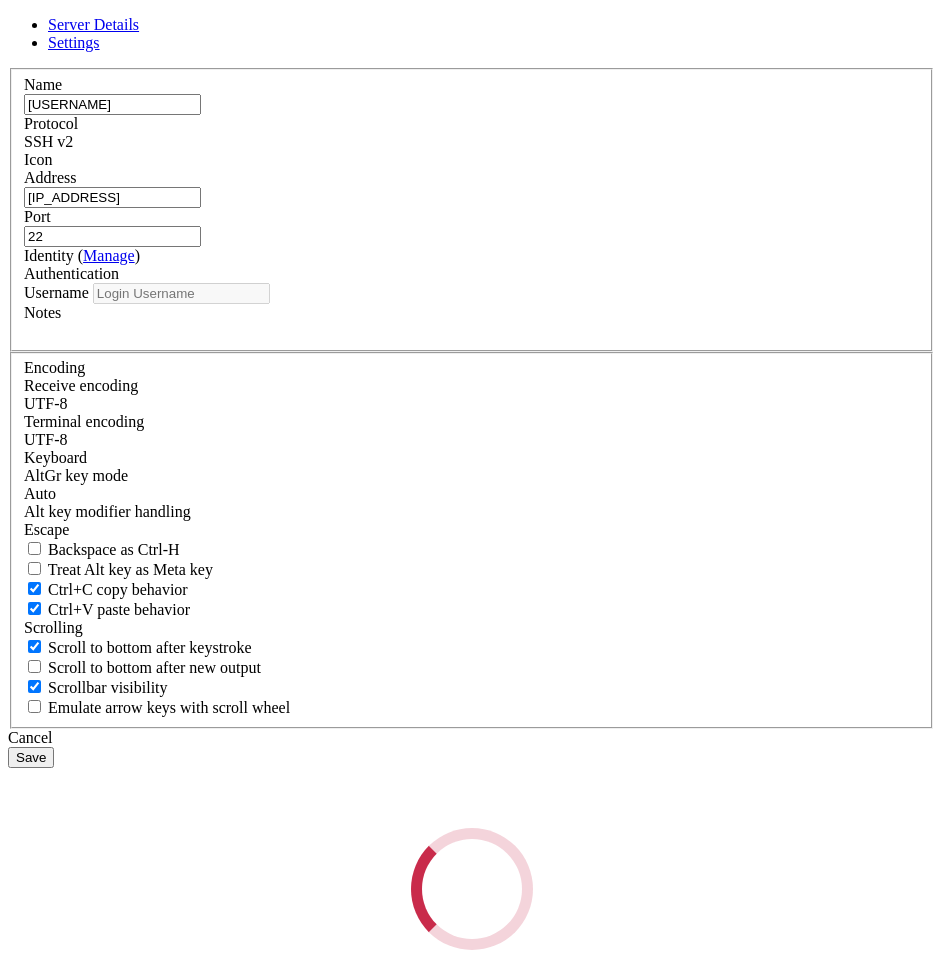 type on "[USERNAME]" 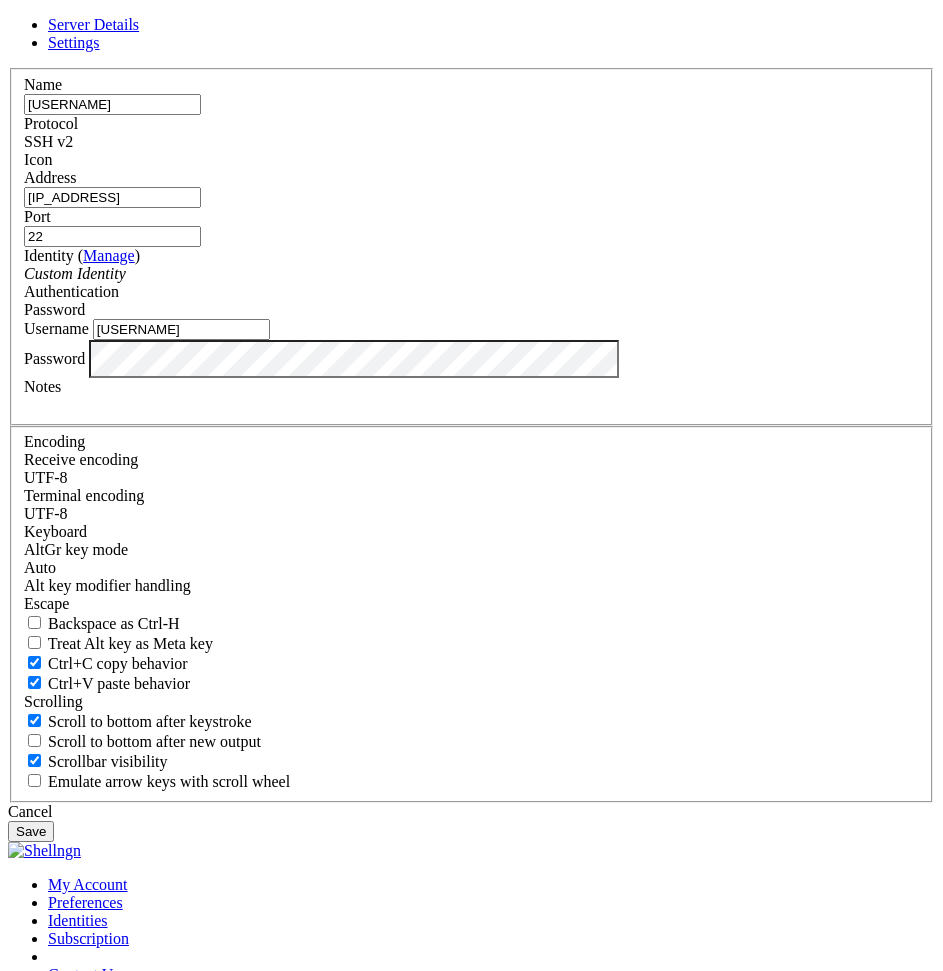 click on "Server Details
Settings
Name
[USERNAME]
Protocol
SSH v2
Icon" at bounding box center [471, 429] 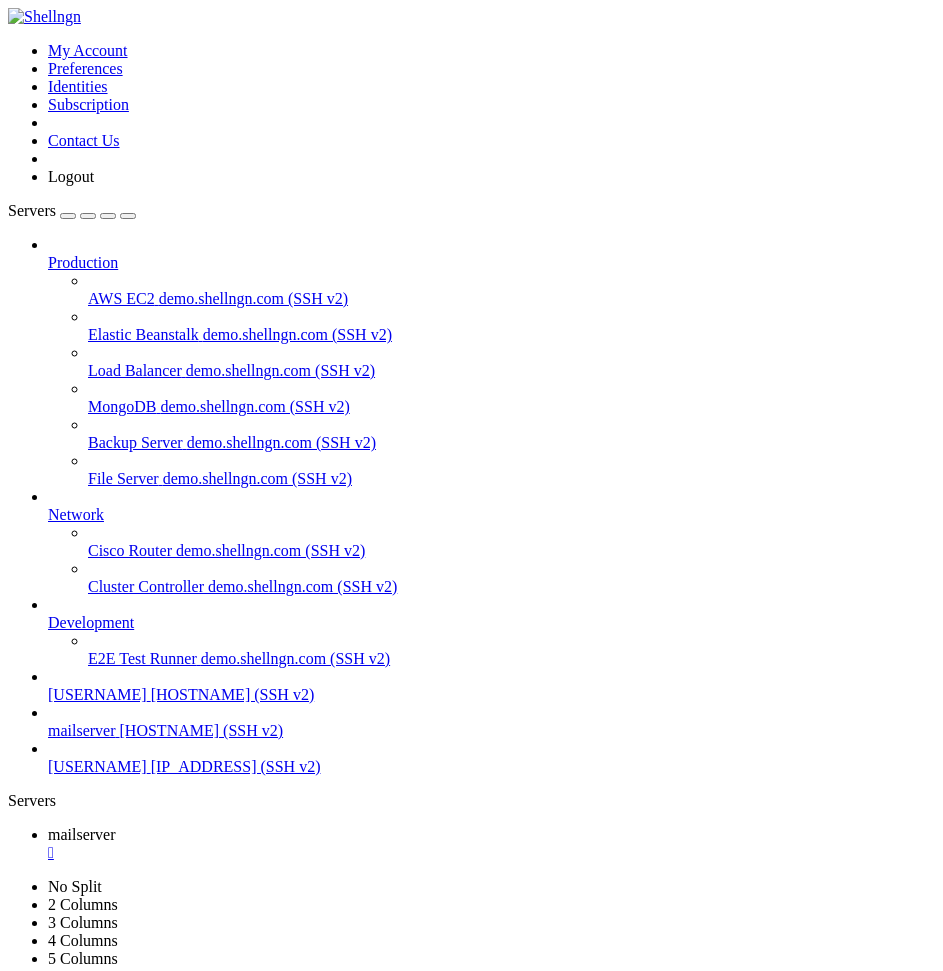 click on "Reconnect" at bounding box center (48, 1230) 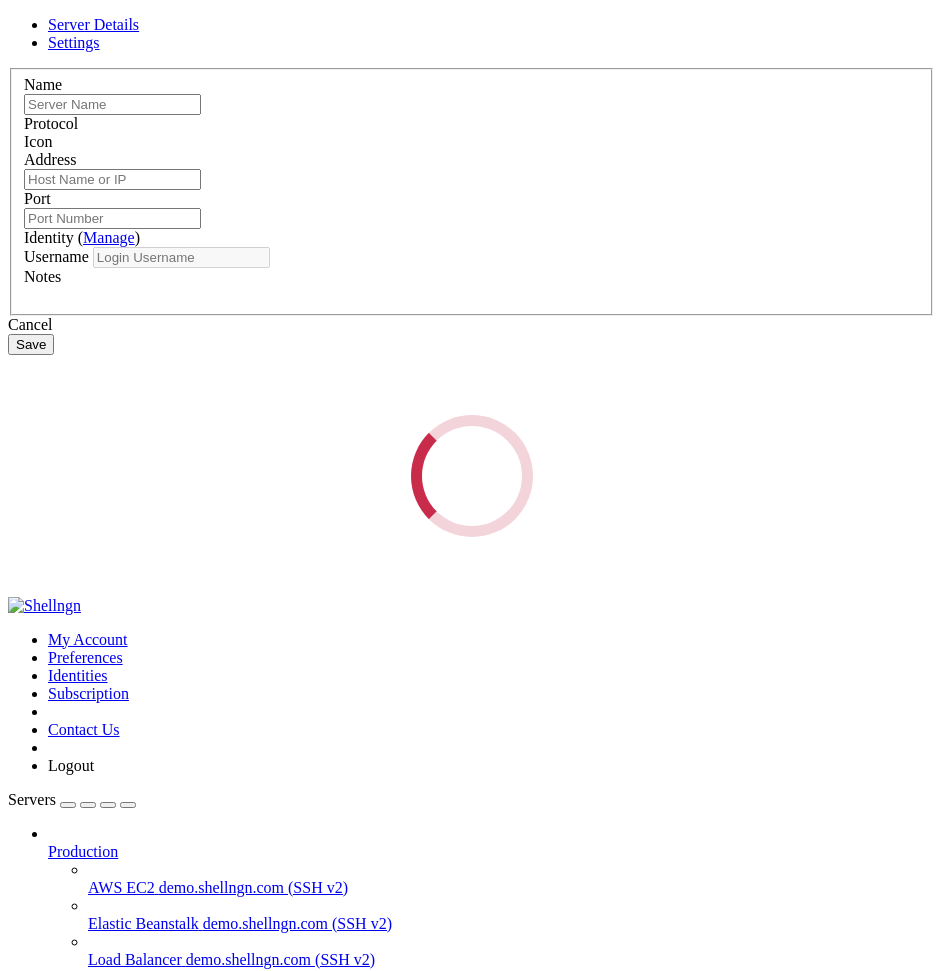 type on "mailserver" 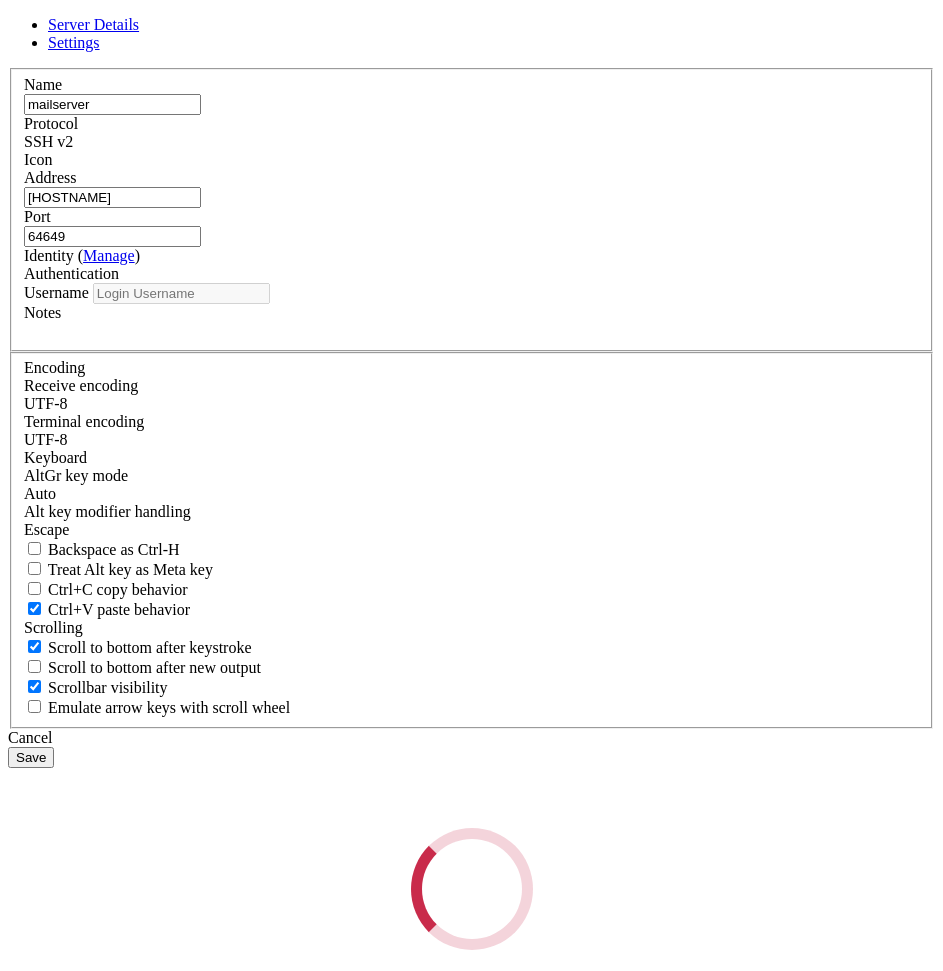 type on "[USERNAME]" 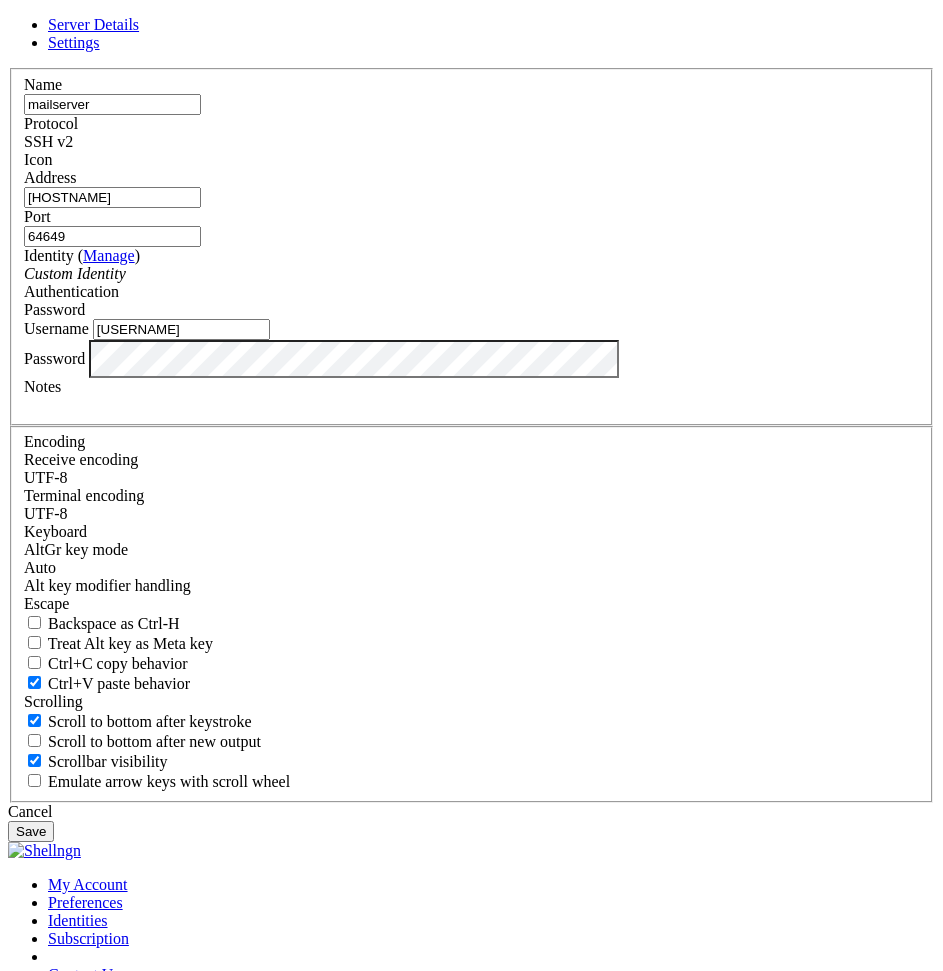 click on "Cancel" at bounding box center [471, 812] 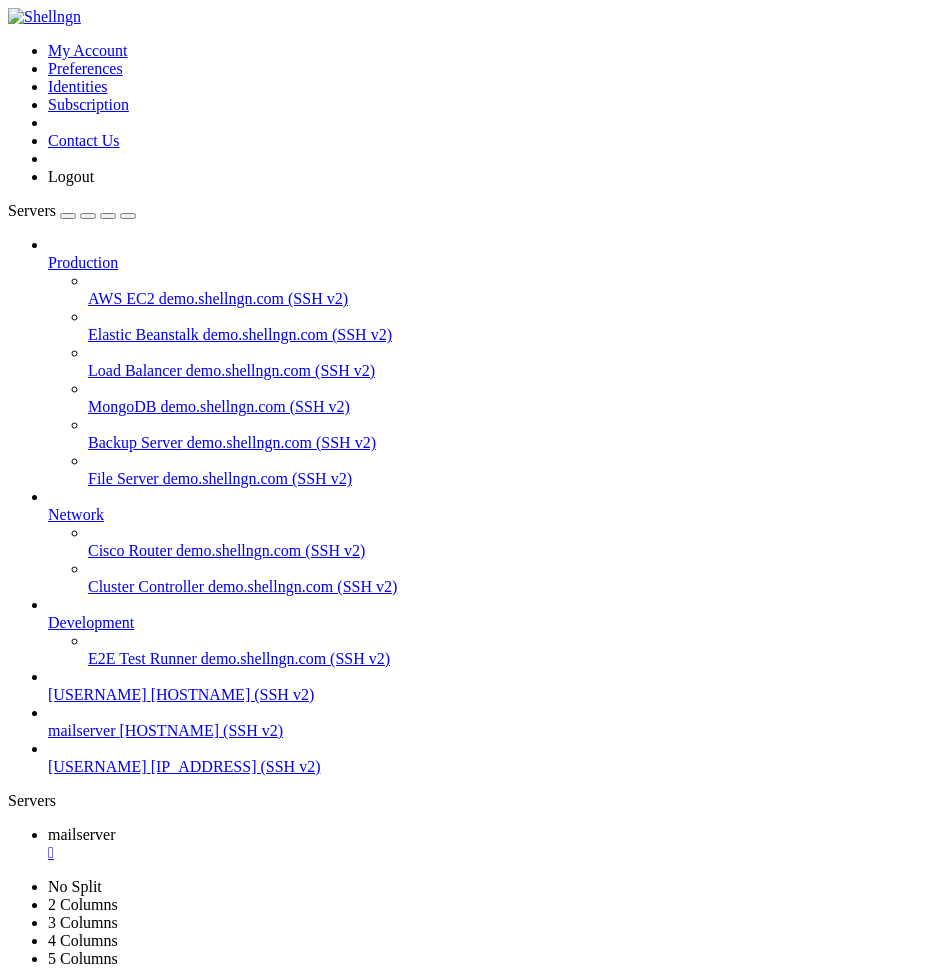 click on "[USERNAME]" at bounding box center [97, 694] 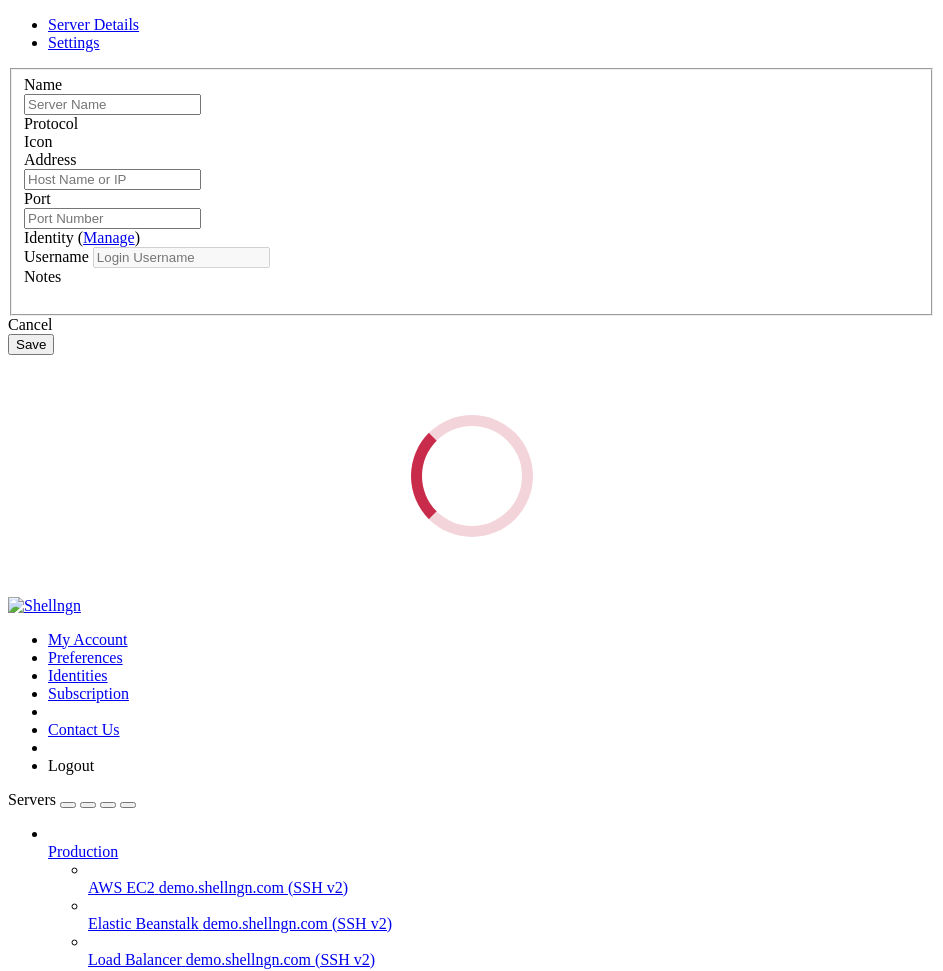 type on "[USERNAME]" 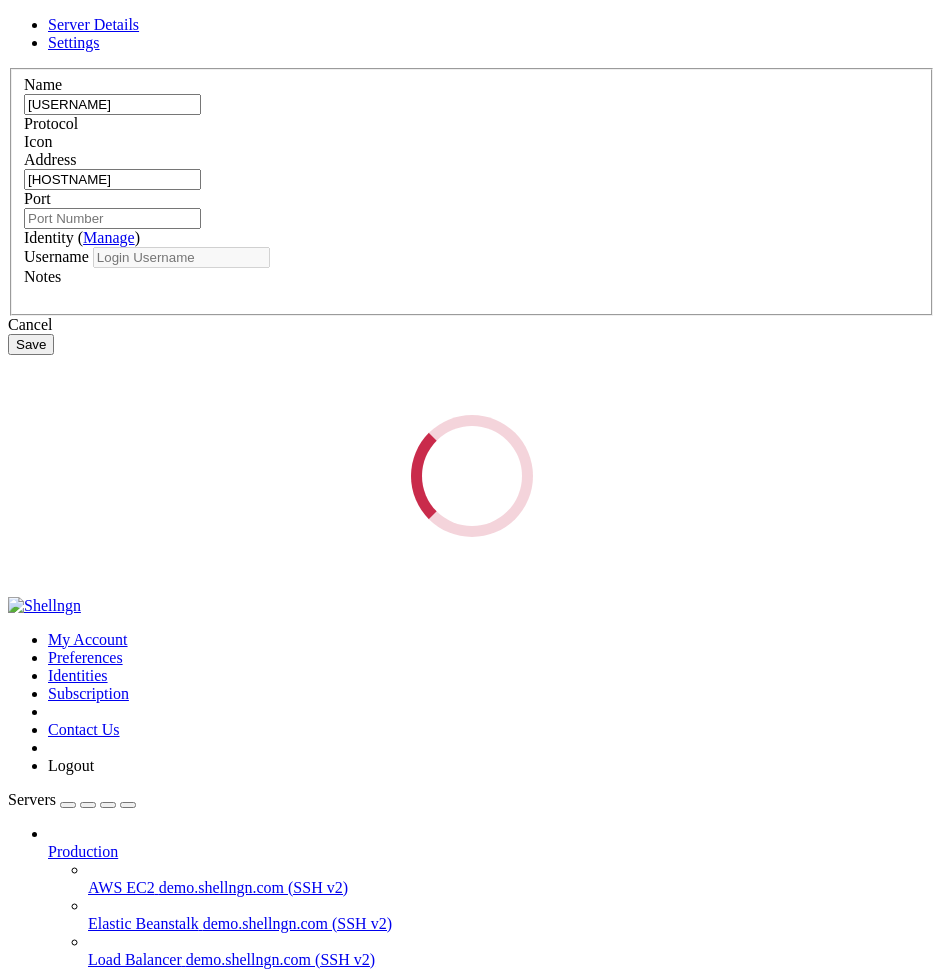type on "53157" 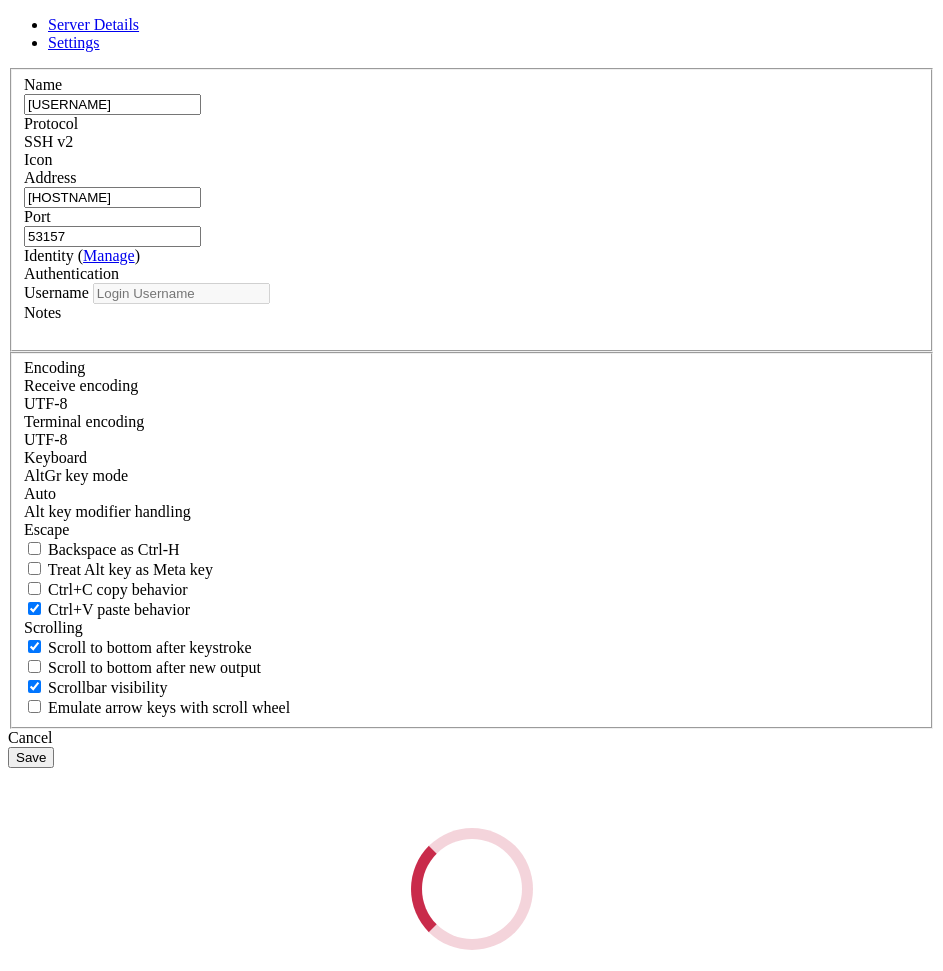 type on "[USERNAME]" 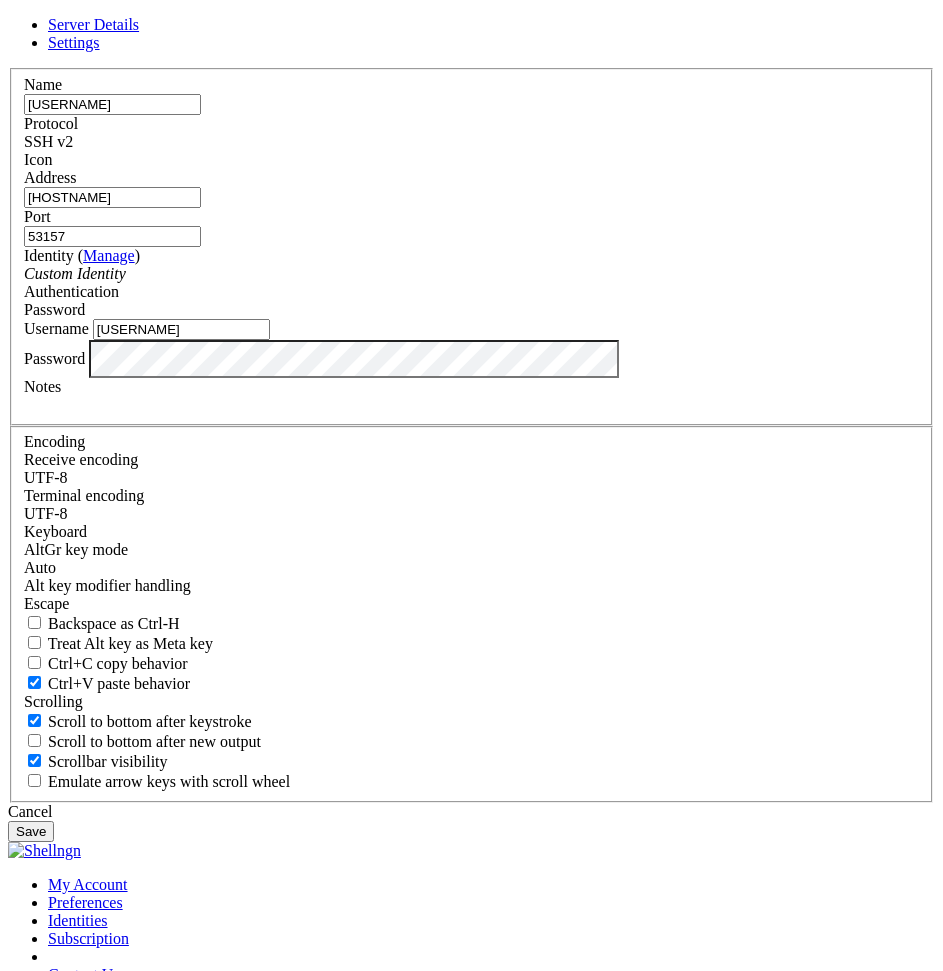 click on "Cancel" at bounding box center [471, 812] 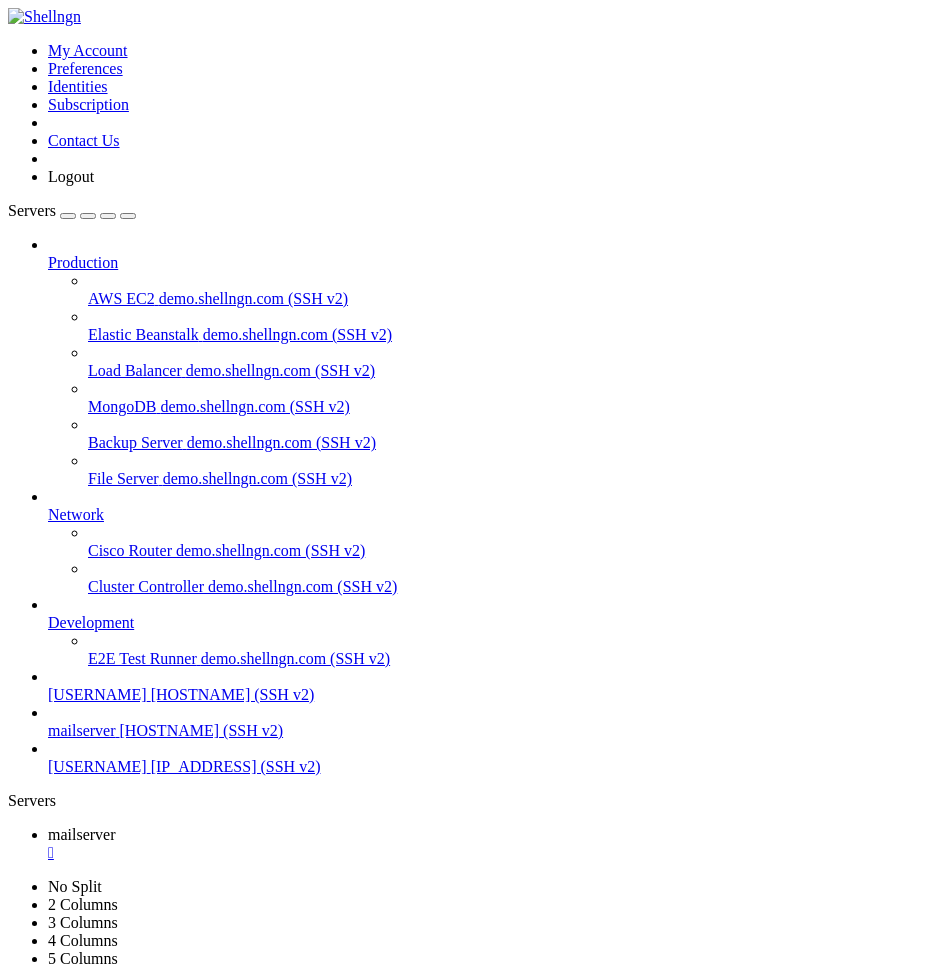 click on "Rename" at bounding box center [139, 1414] 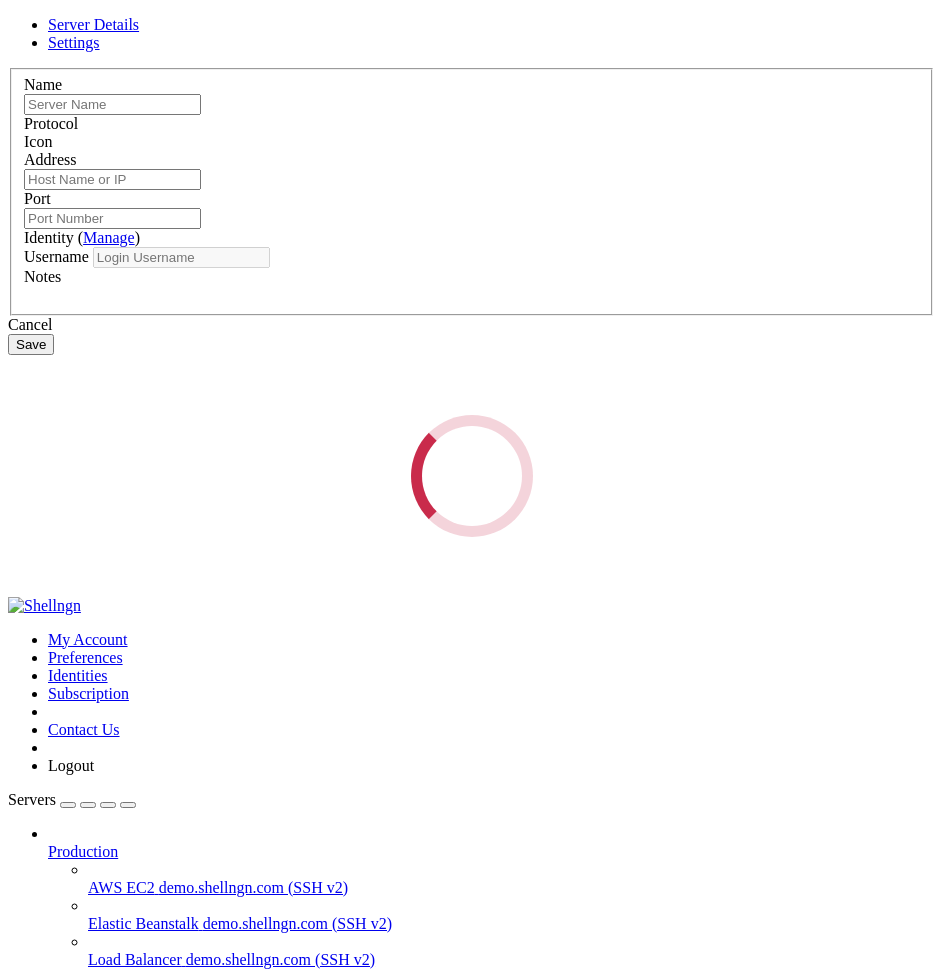 type on "[USERNAME]" 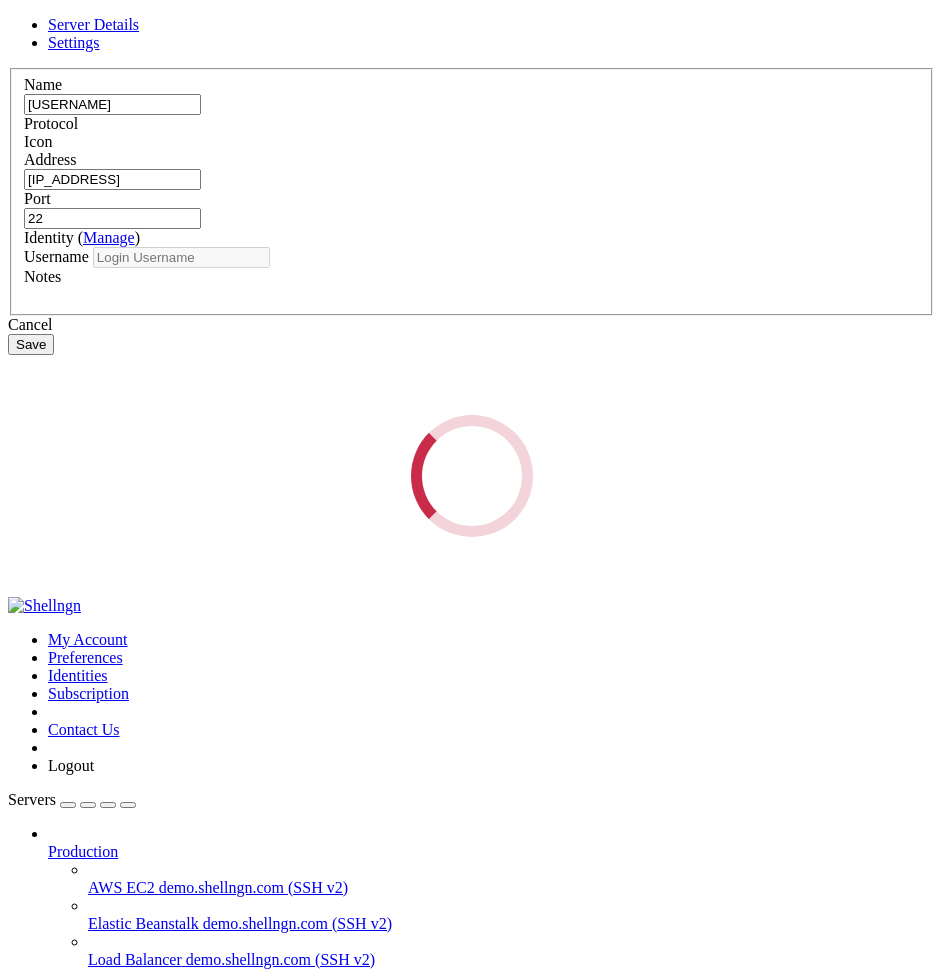 type on "[USERNAME]" 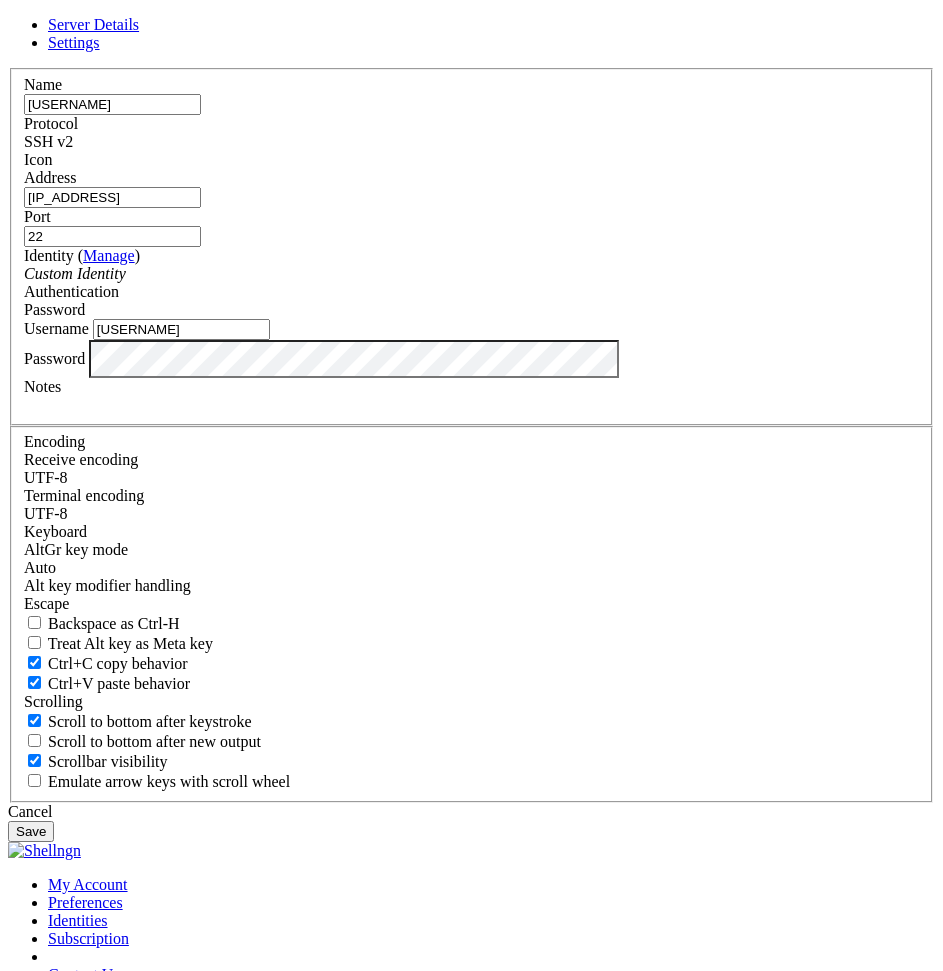 drag, startPoint x: 653, startPoint y: 374, endPoint x: 474, endPoint y: 379, distance: 179.06982 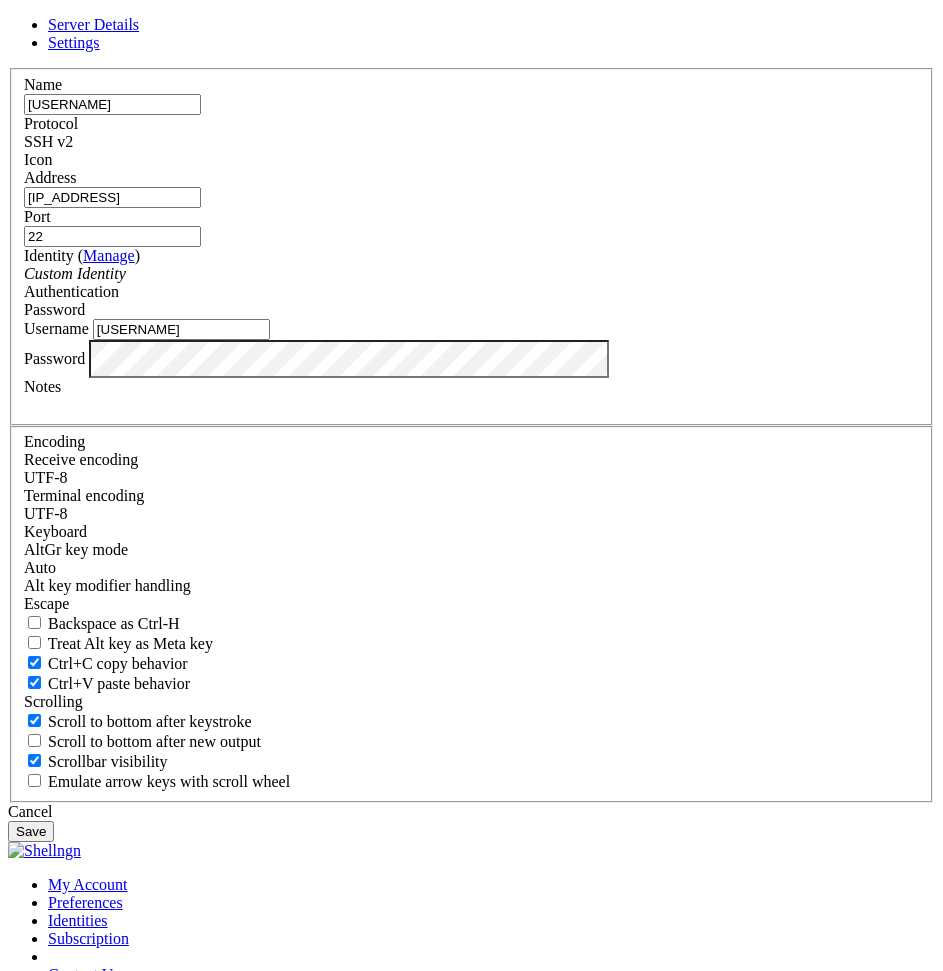 click on "Server Details" at bounding box center (93, 24) 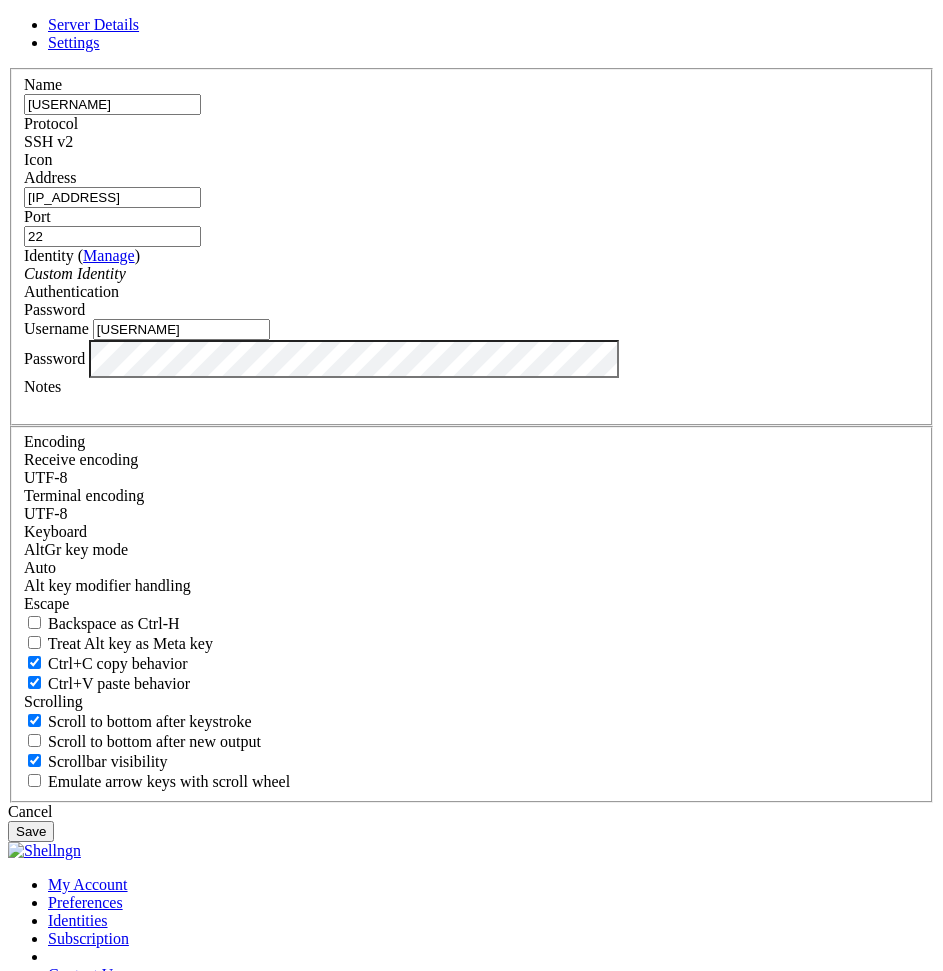 click on "22" at bounding box center (112, 236) 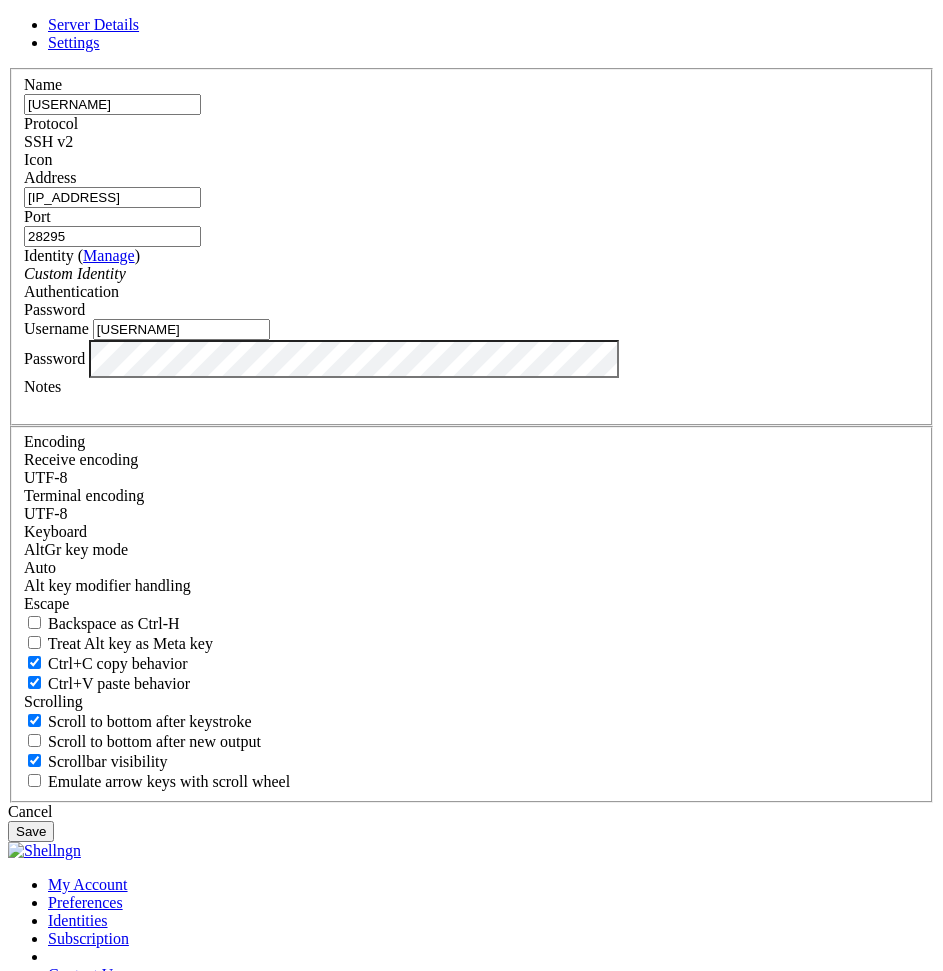 type on "28295" 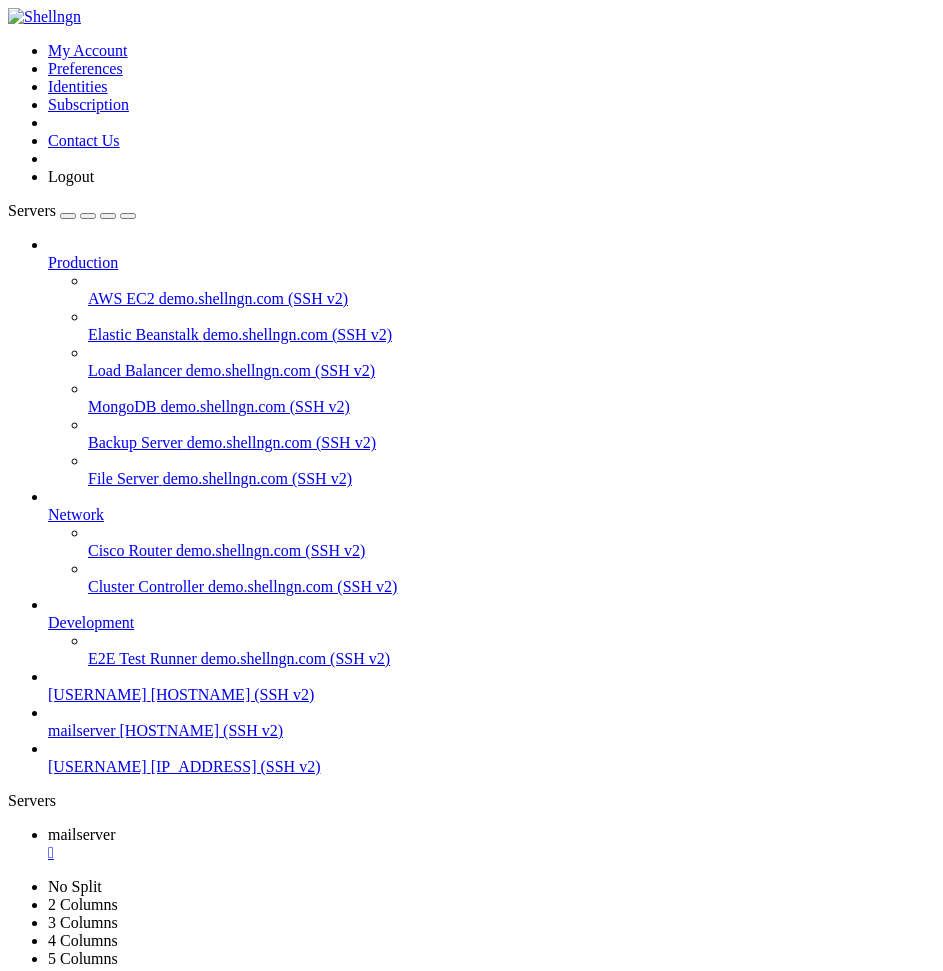 click on "Reconnect" at bounding box center (48, 1230) 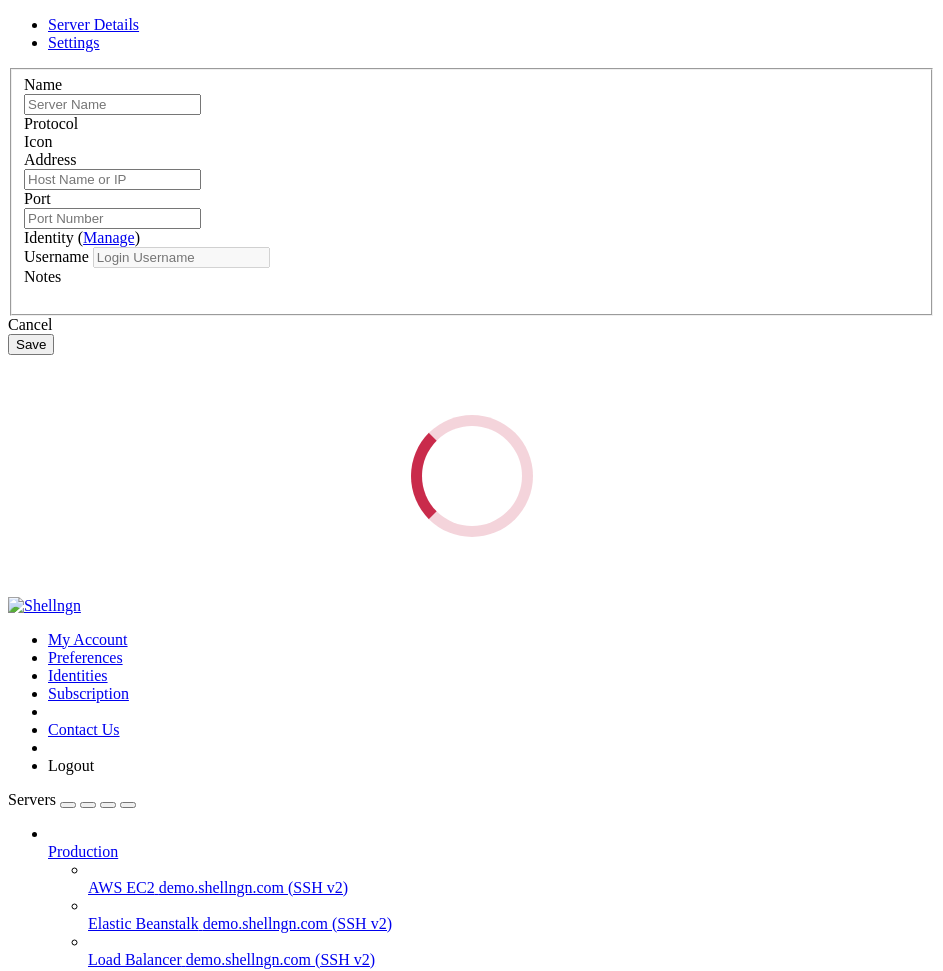 type on "[USERNAME]" 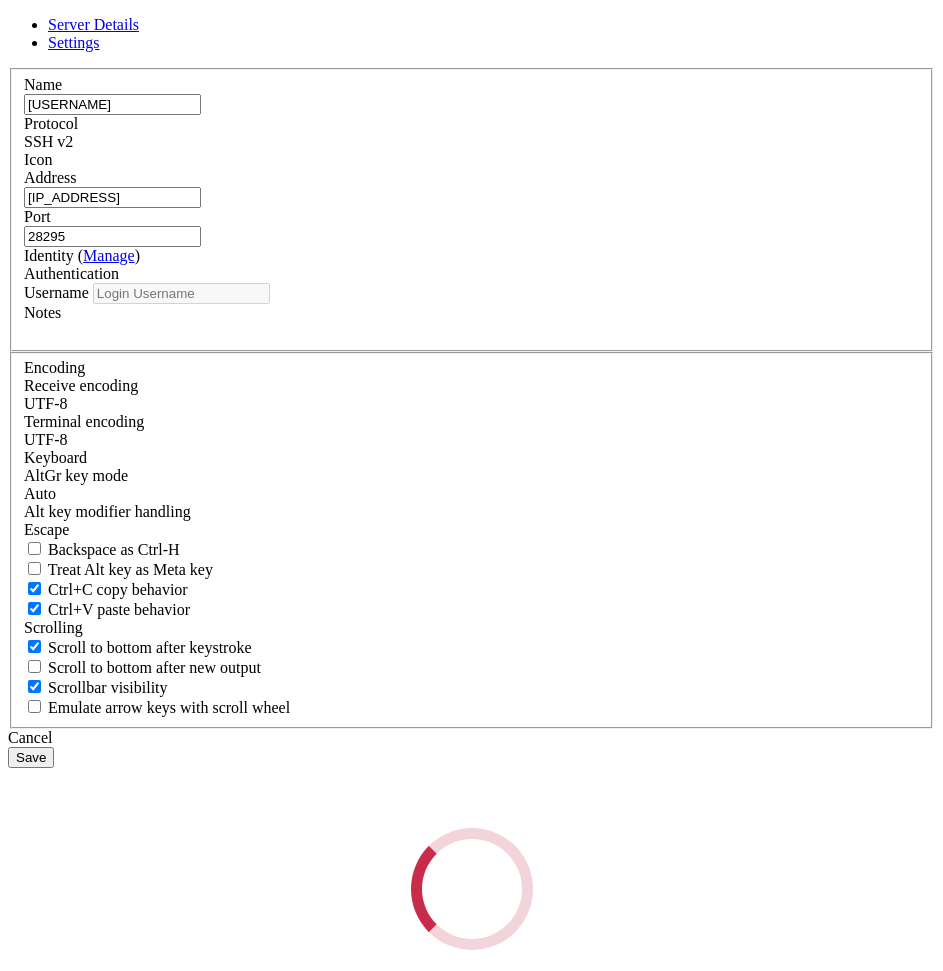 type on "[USERNAME]" 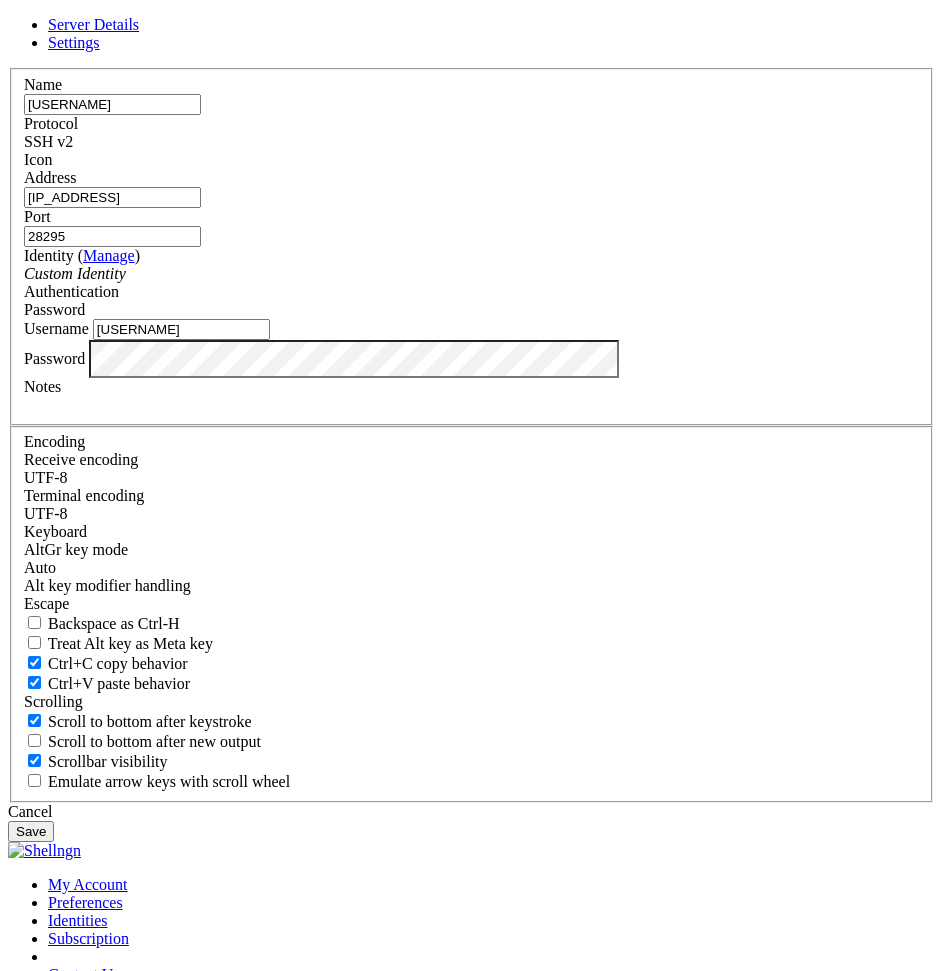 click on "28295" at bounding box center [112, 236] 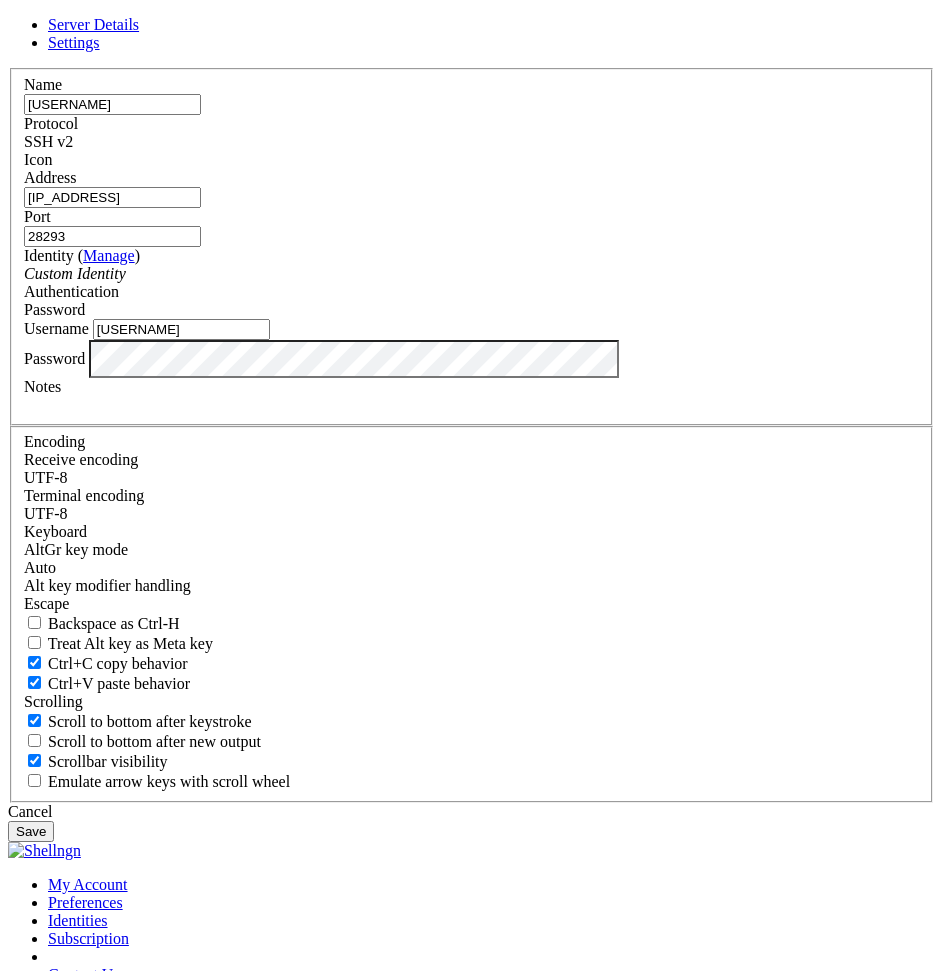 type on "28293" 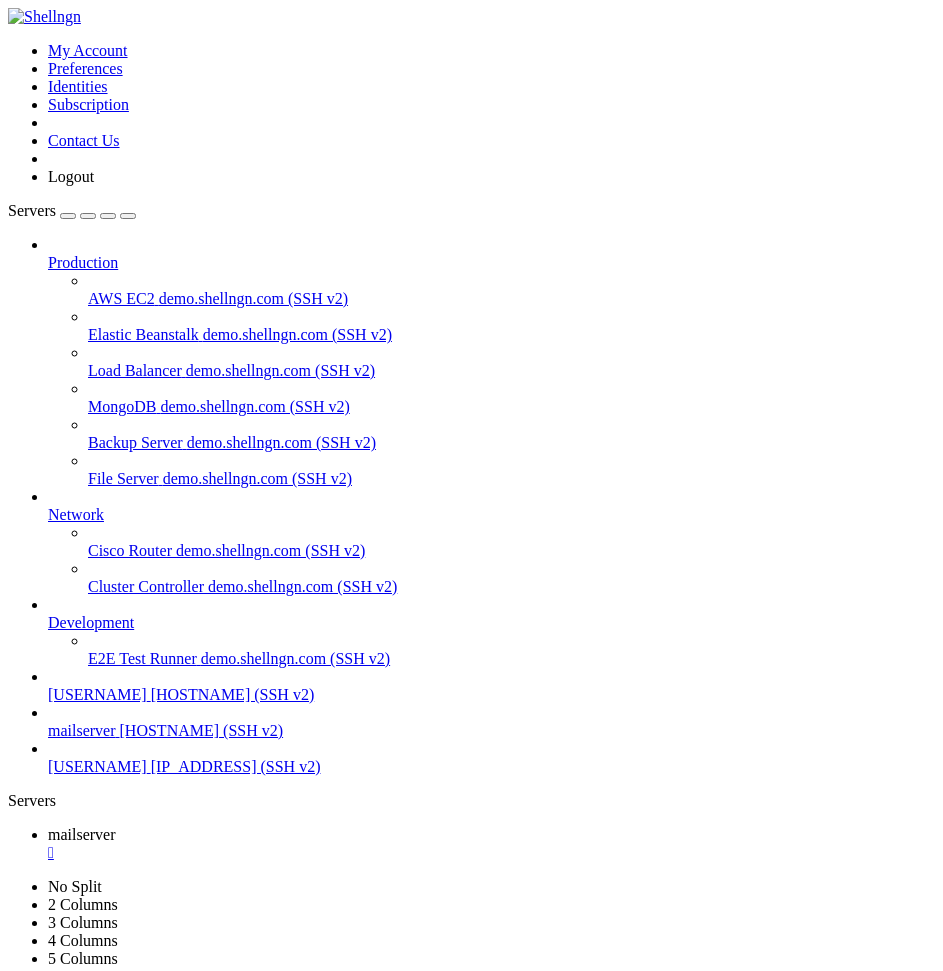 drag, startPoint x: 613, startPoint y: 258, endPoint x: 425, endPoint y: 337, distance: 203.92401 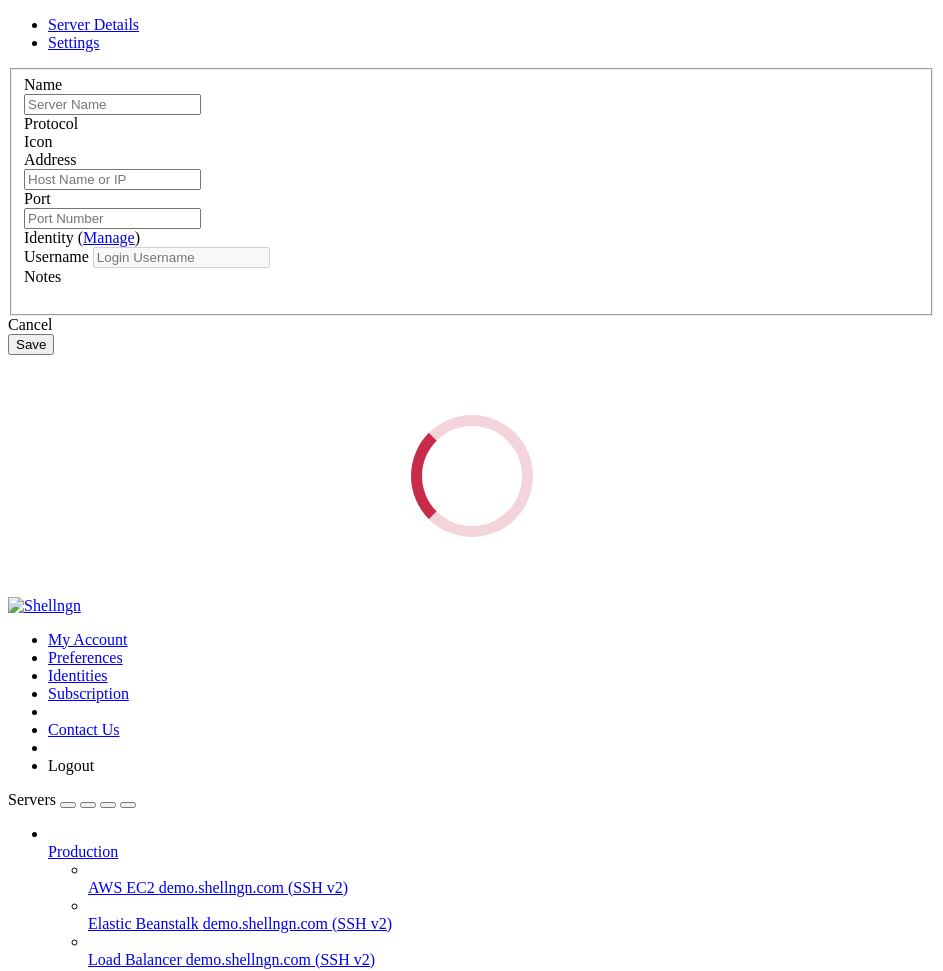 type on "[USERNAME]" 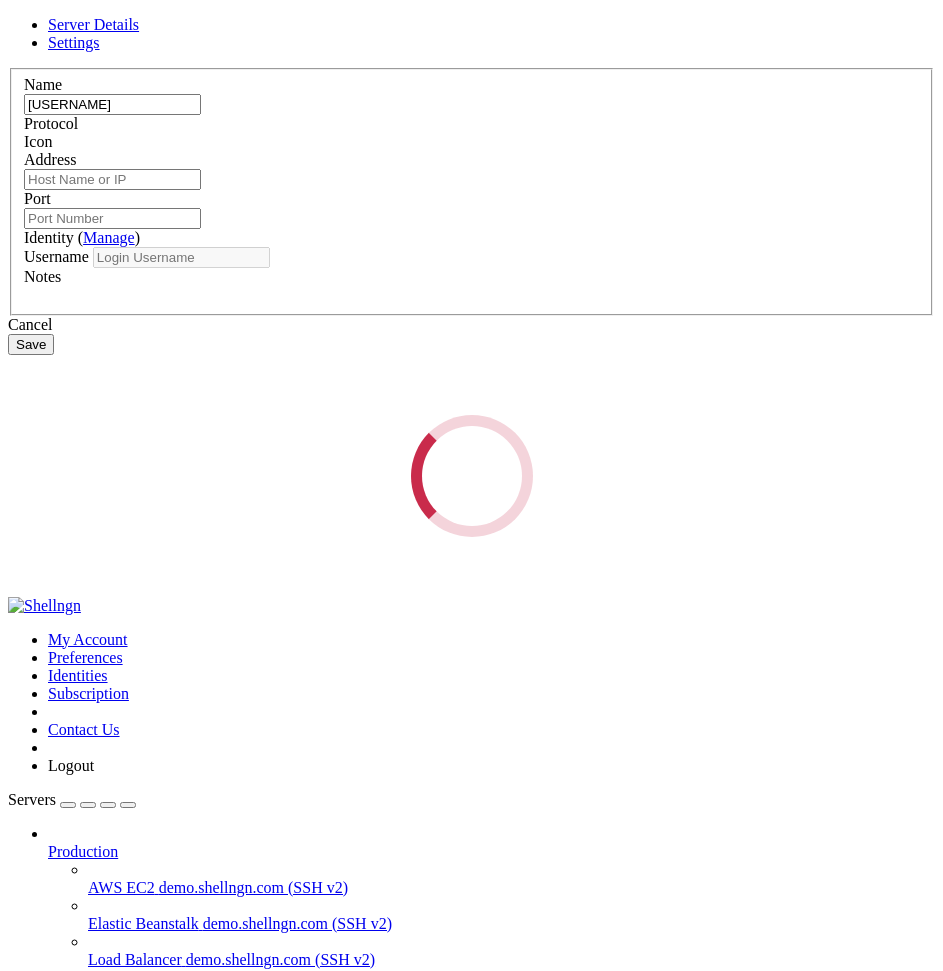 type on "[IP_ADDRESS]" 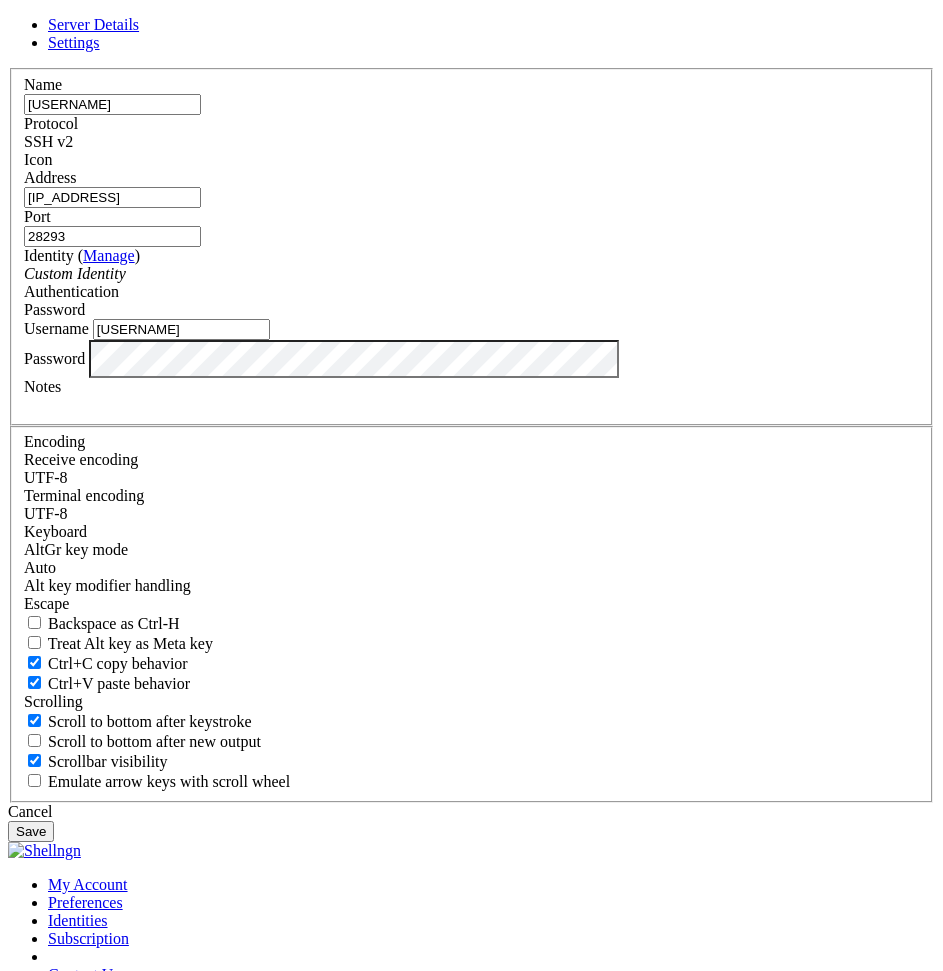 drag, startPoint x: 437, startPoint y: 497, endPoint x: 441, endPoint y: 517, distance: 20.396078 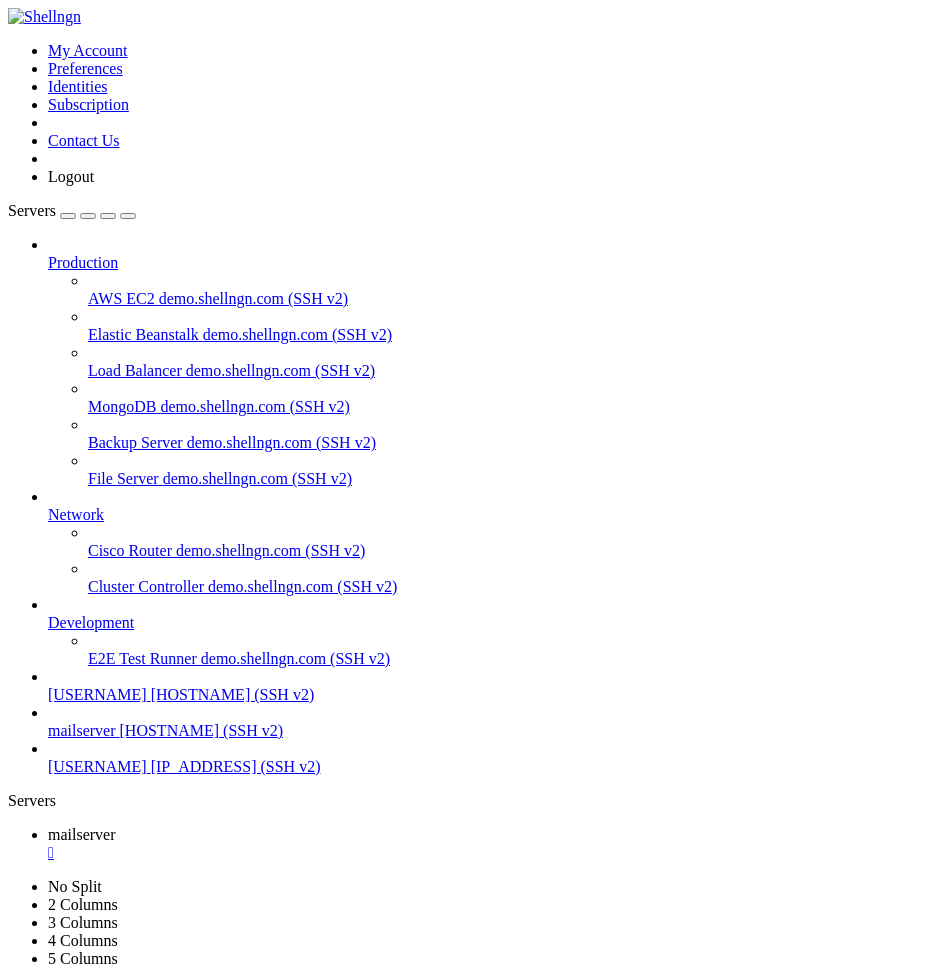 click on "Reconnect" at bounding box center (471, 1230) 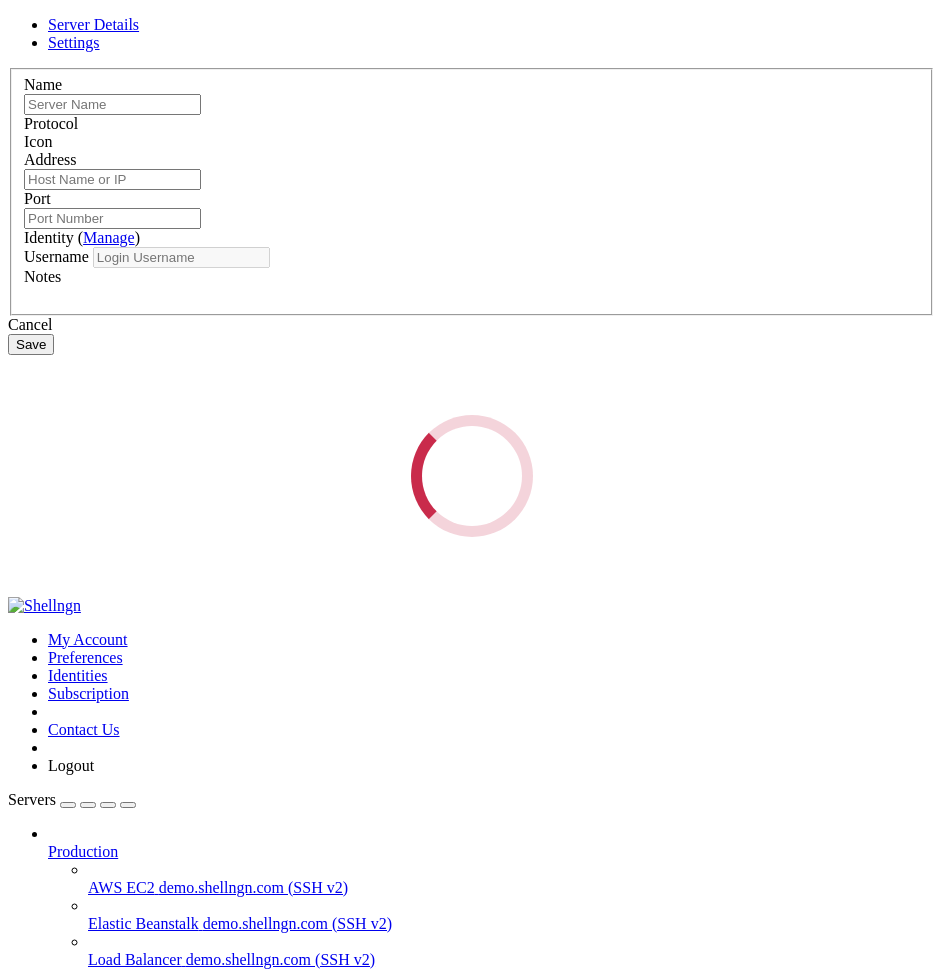 type on "[USERNAME]" 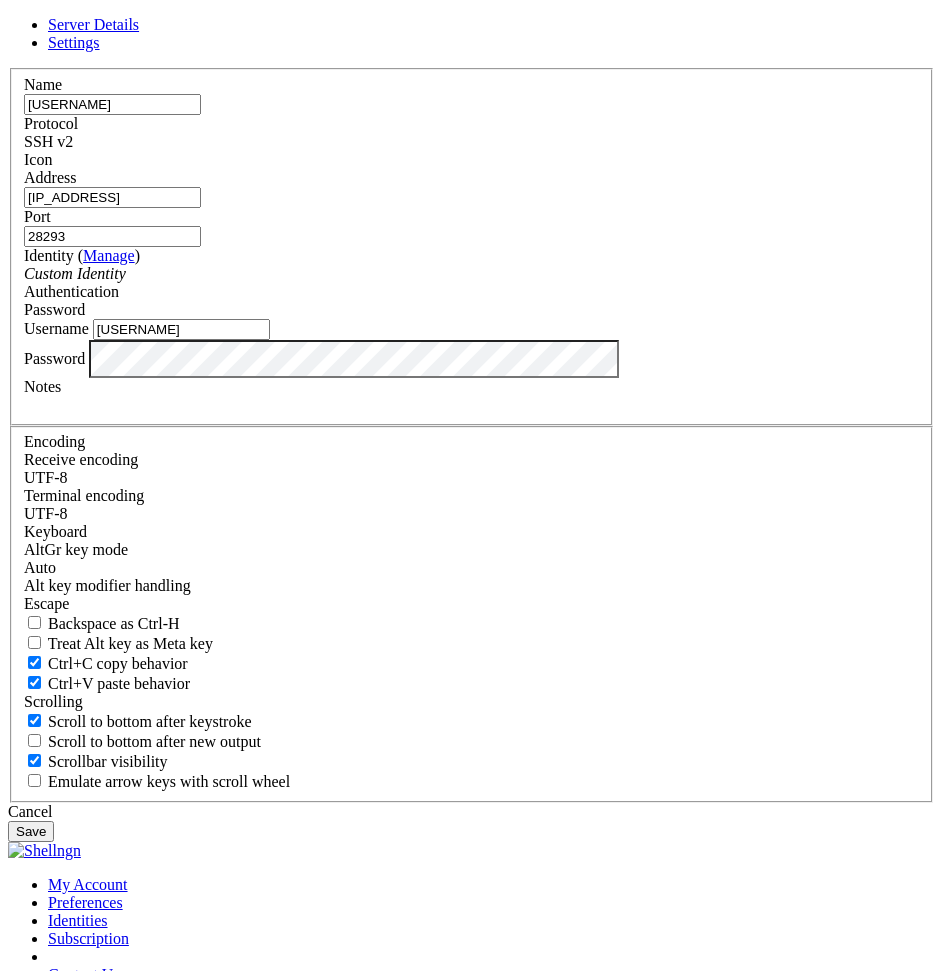 drag, startPoint x: 391, startPoint y: 539, endPoint x: 71, endPoint y: 525, distance: 320.3061 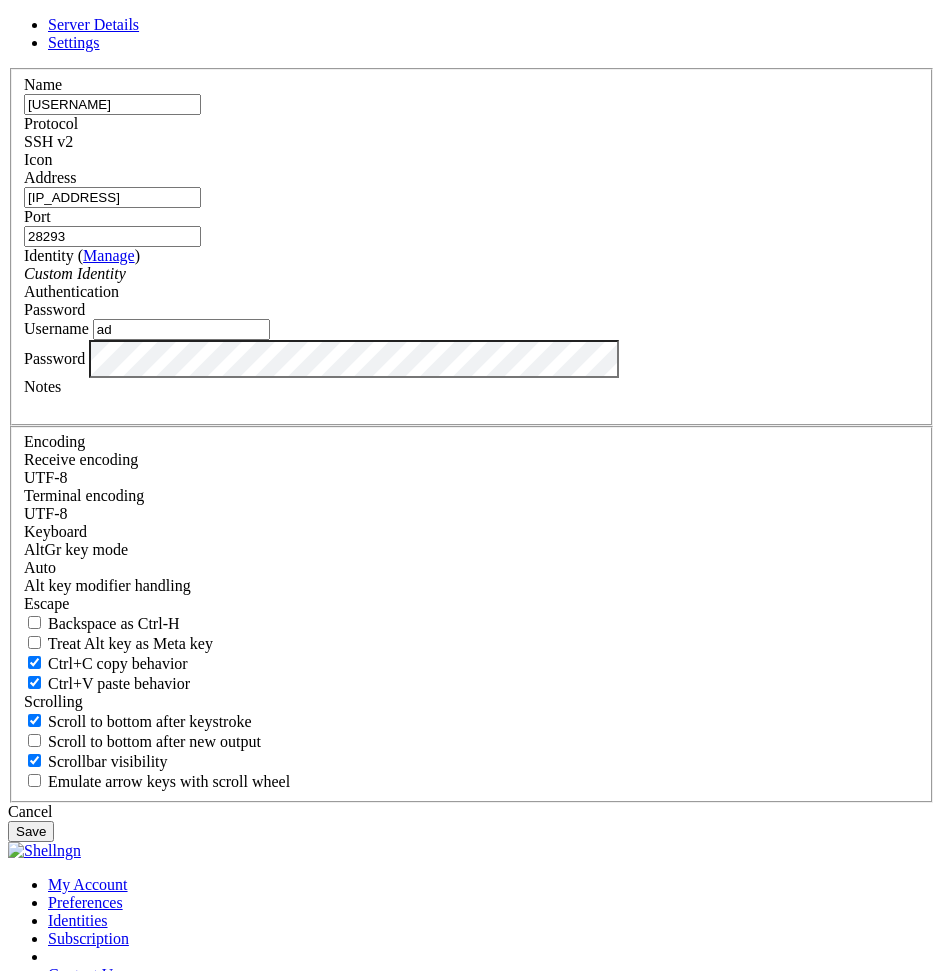 type on "a" 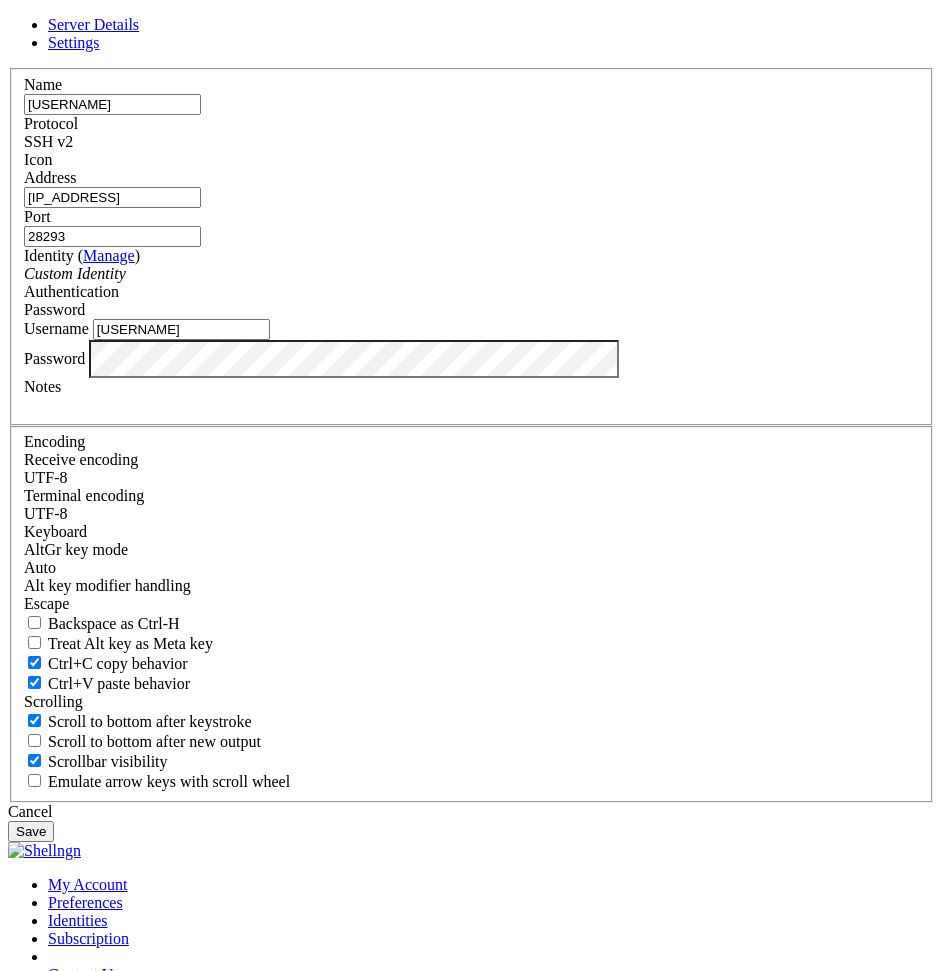 type on "[USERNAME]" 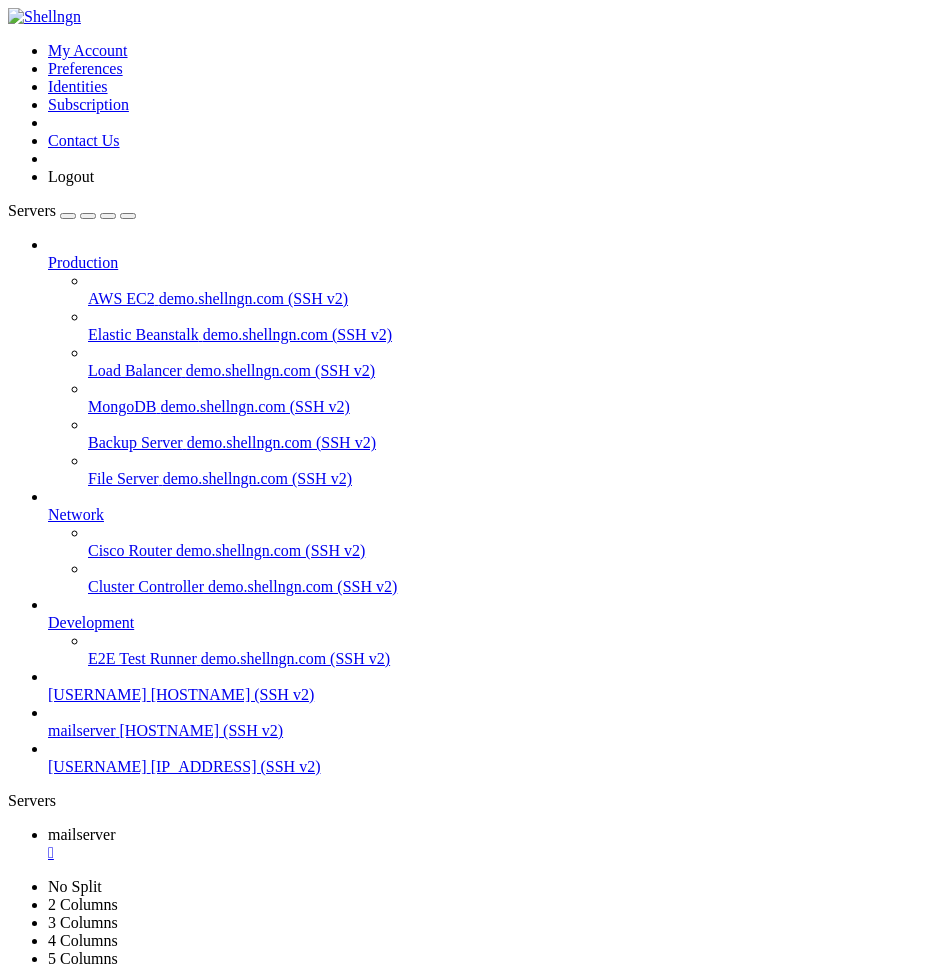 click on "Connect" at bounding box center [139, 1360] 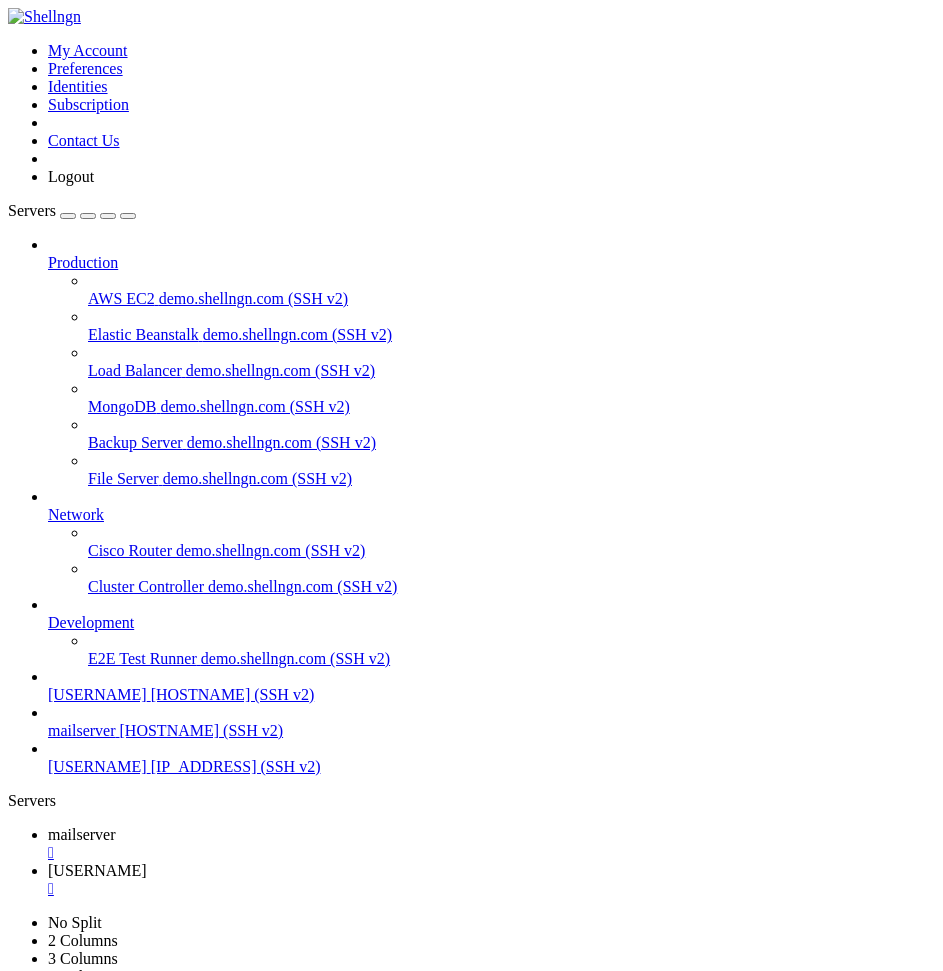 scroll, scrollTop: 0, scrollLeft: 0, axis: both 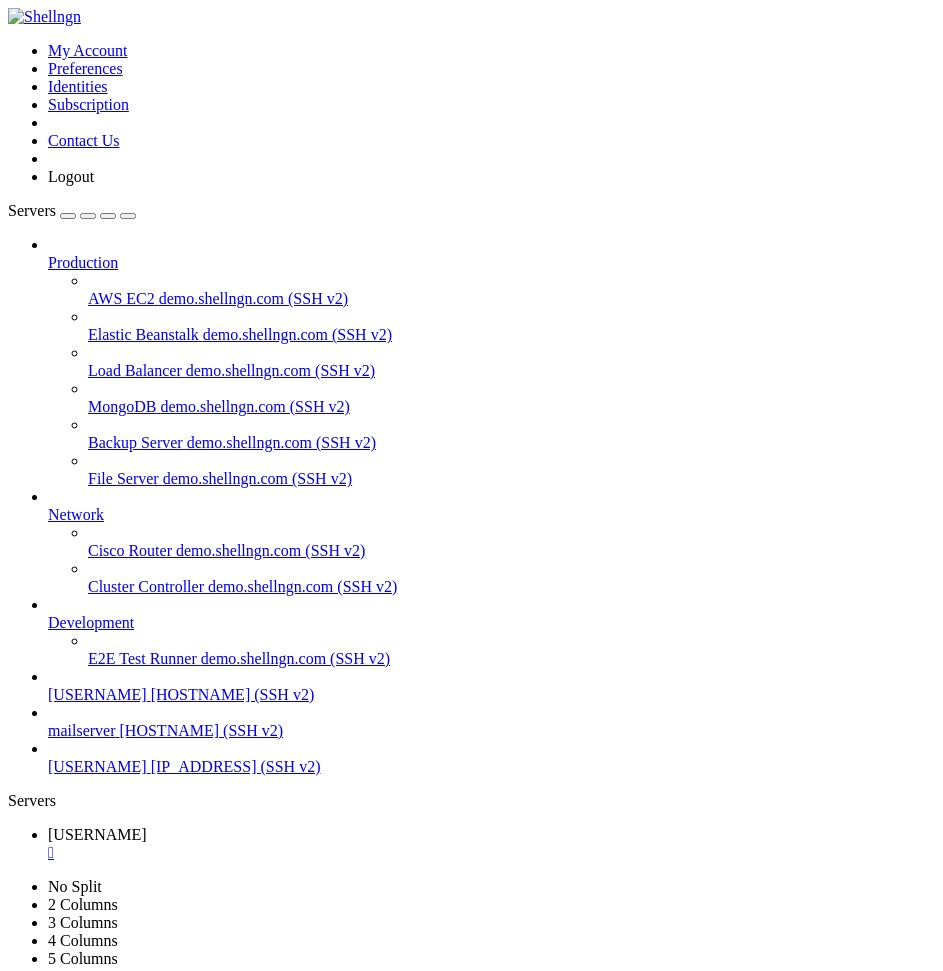 click 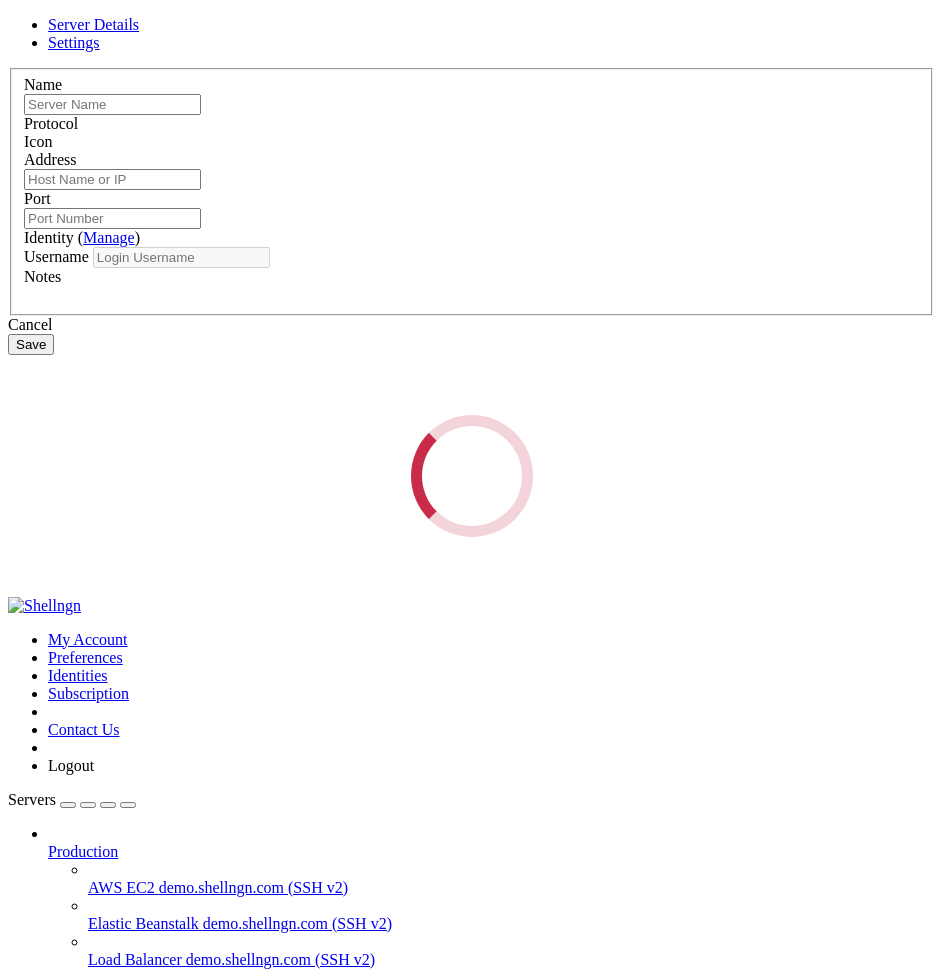 type on "[USERNAME]" 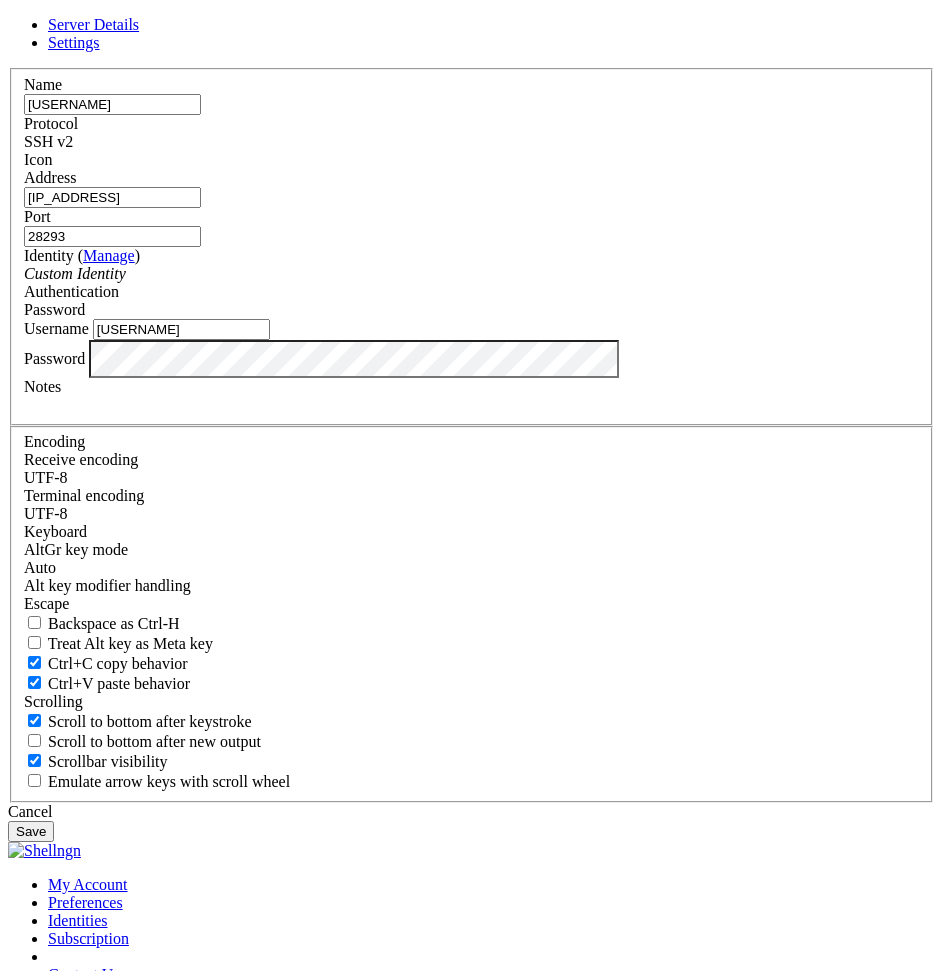 drag, startPoint x: 363, startPoint y: 534, endPoint x: 154, endPoint y: 523, distance: 209.28928 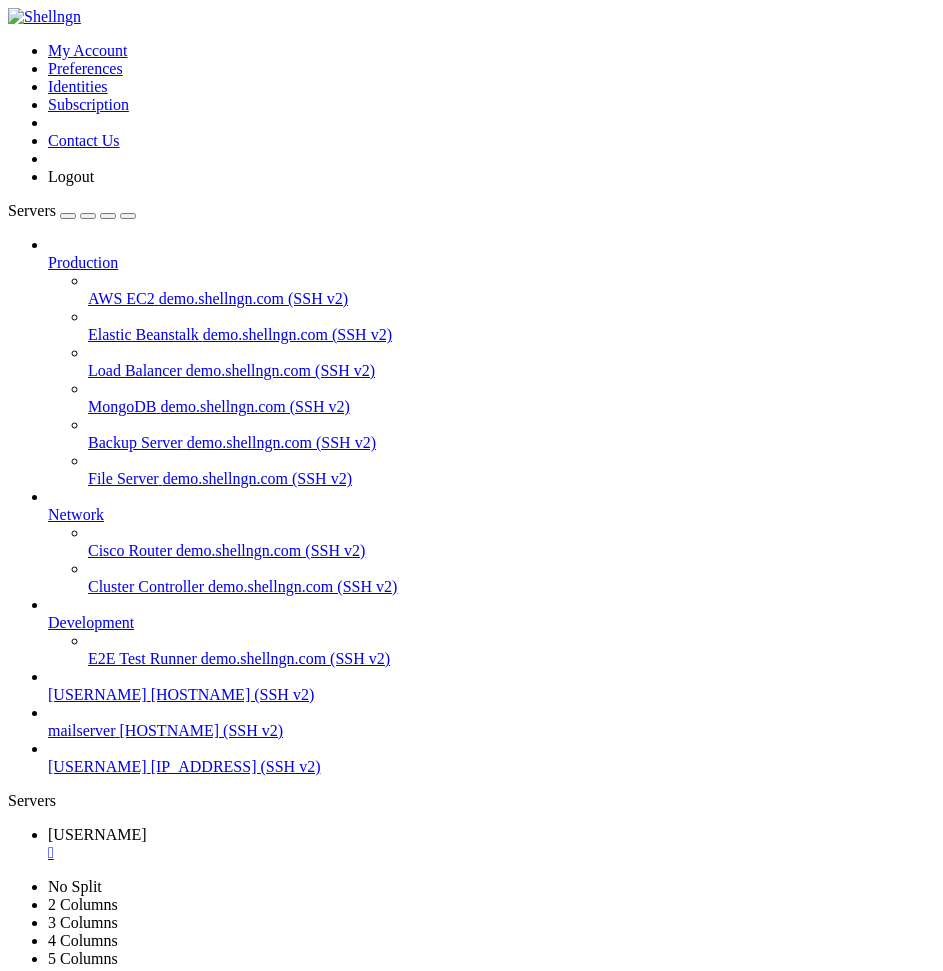 click on "Connect" at bounding box center [139, 1360] 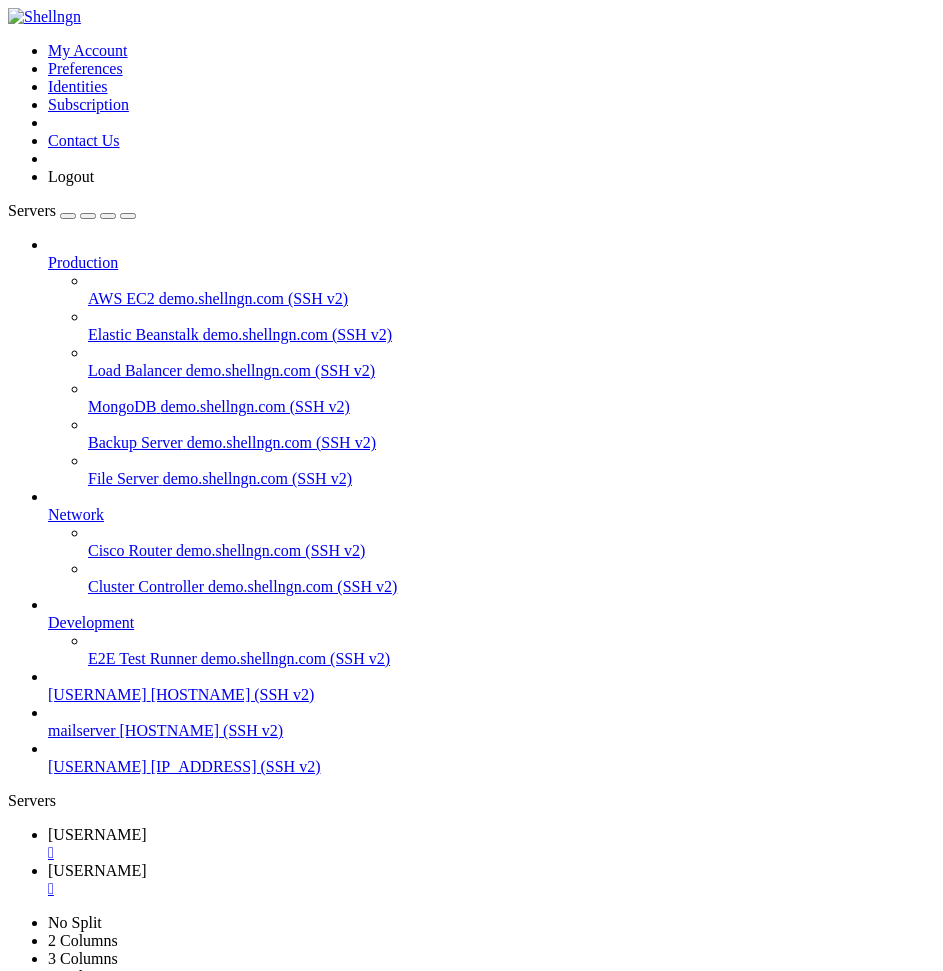 scroll, scrollTop: 0, scrollLeft: 0, axis: both 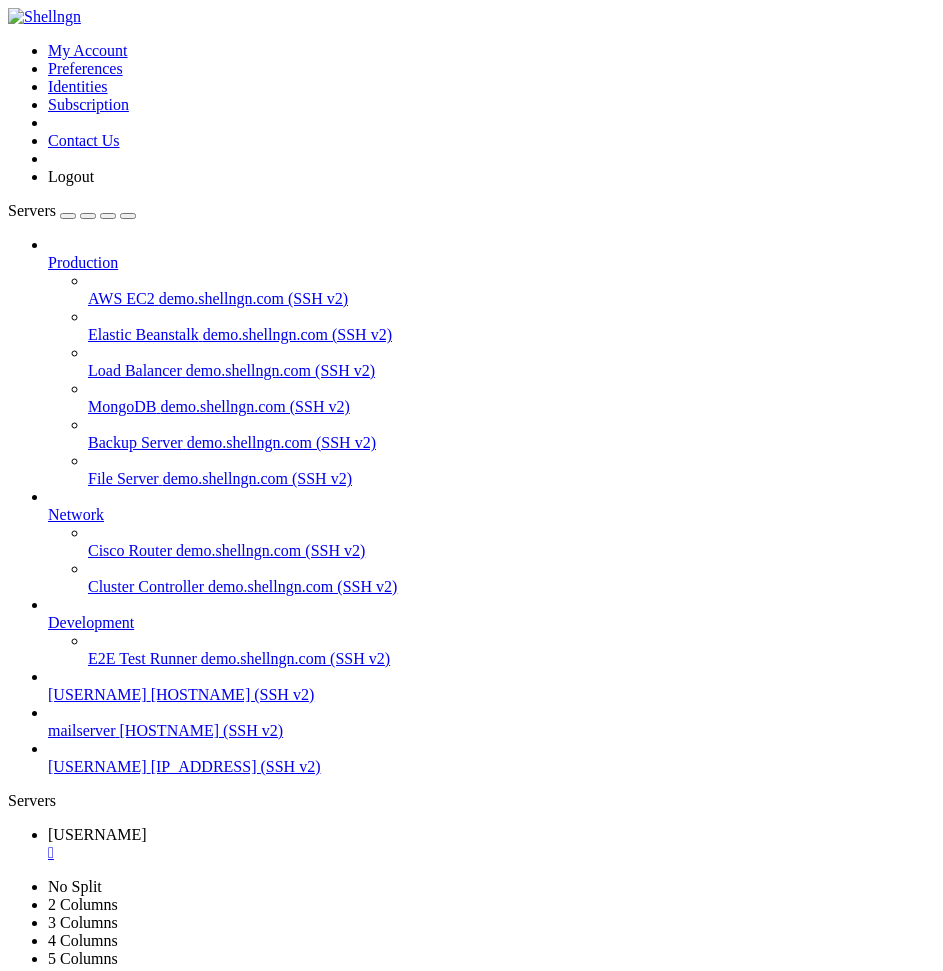click on "Properties" at bounding box center [139, 1486] 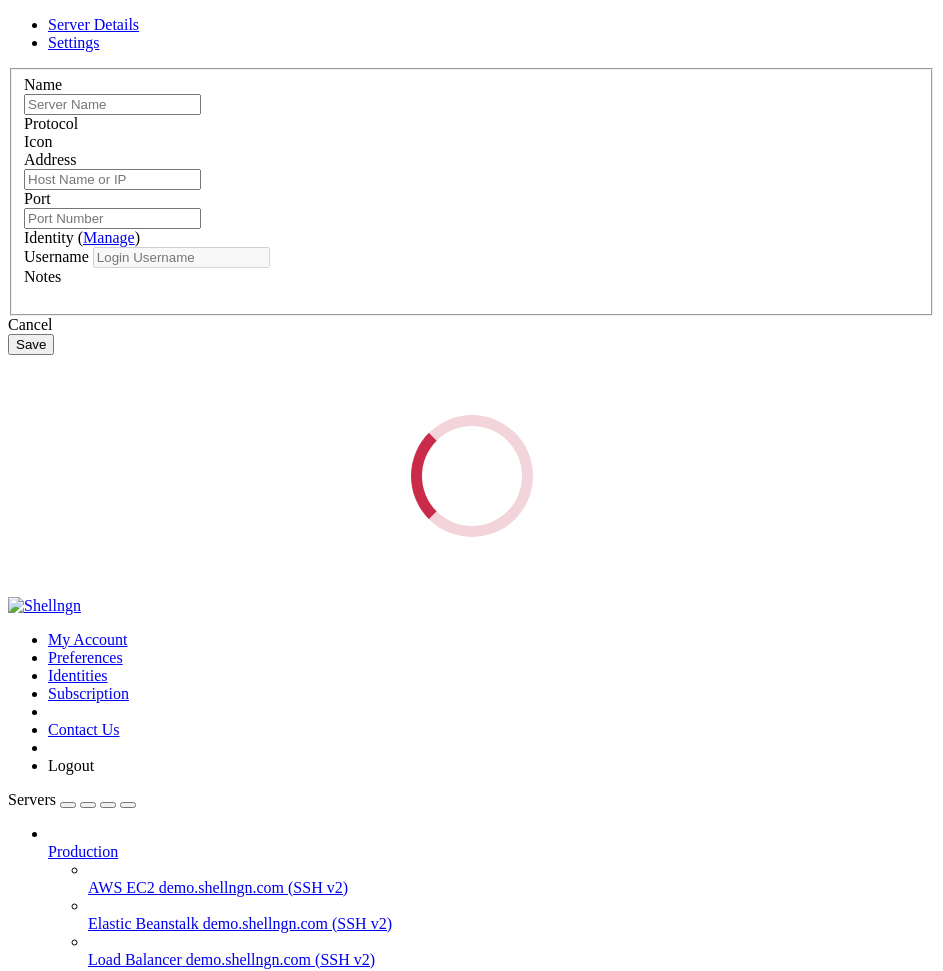 type on "[USERNAME]" 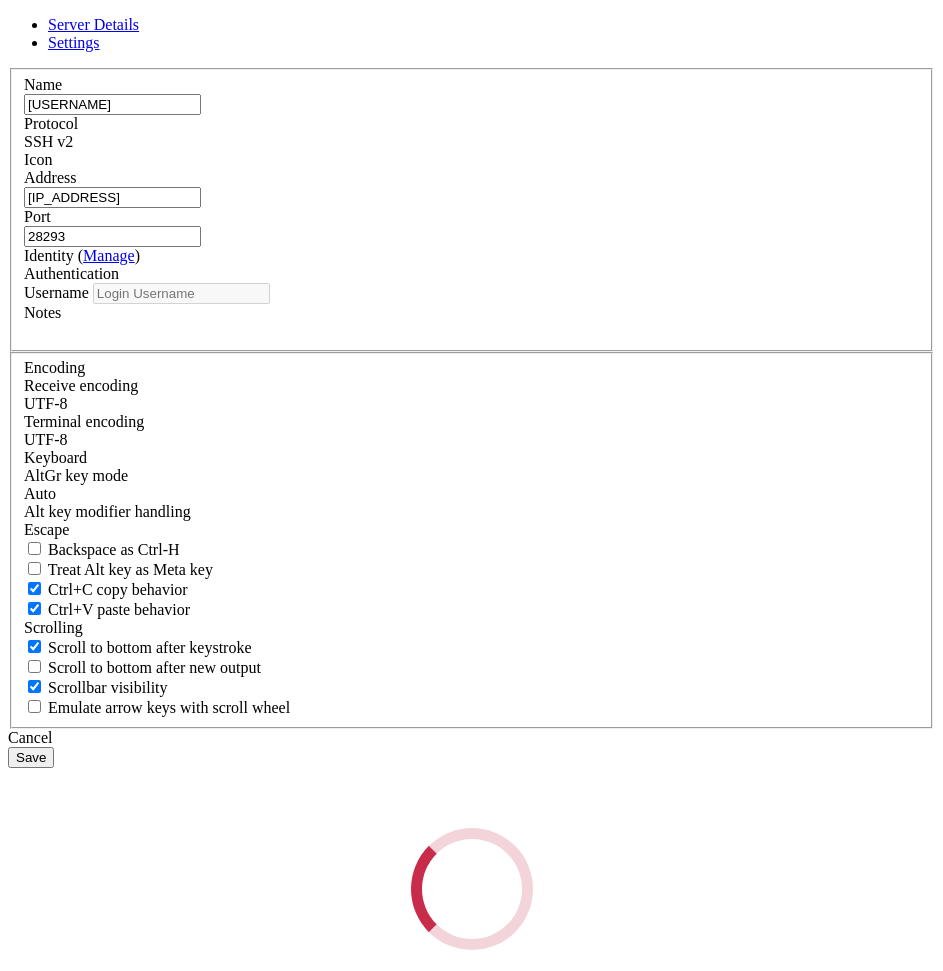 type on "[USERNAME]" 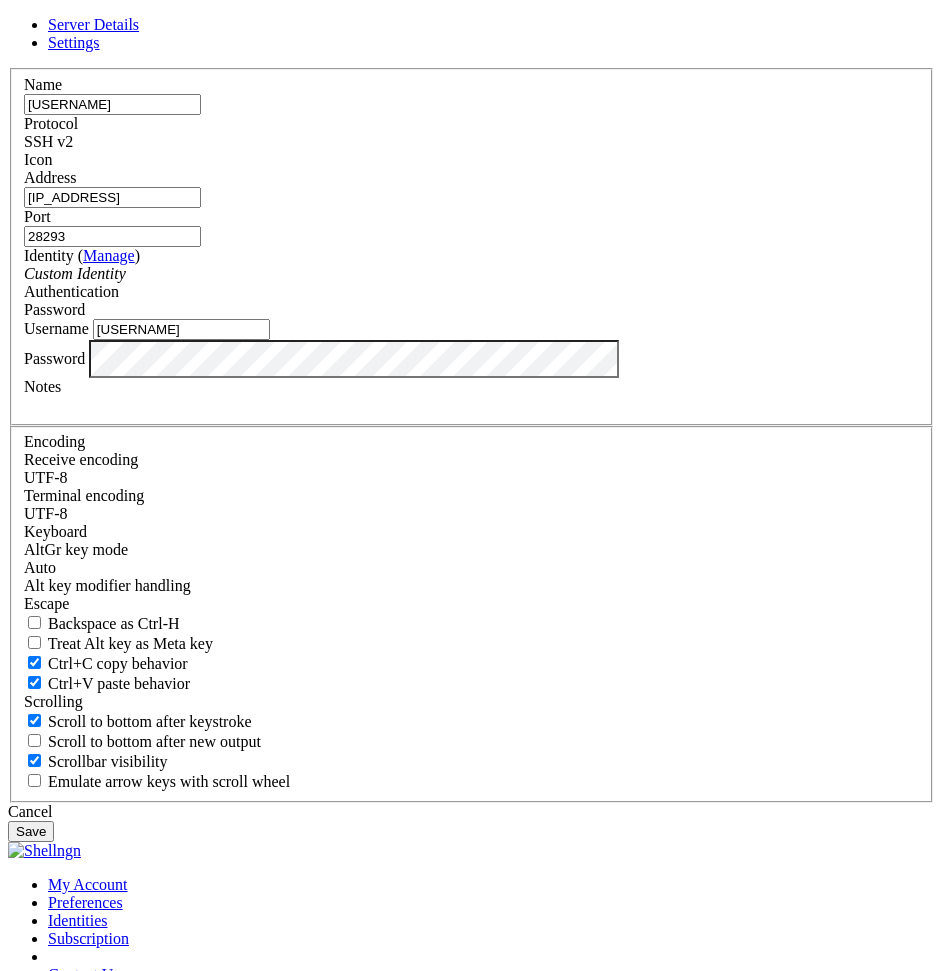 drag, startPoint x: 415, startPoint y: 516, endPoint x: 181, endPoint y: 497, distance: 234.7701 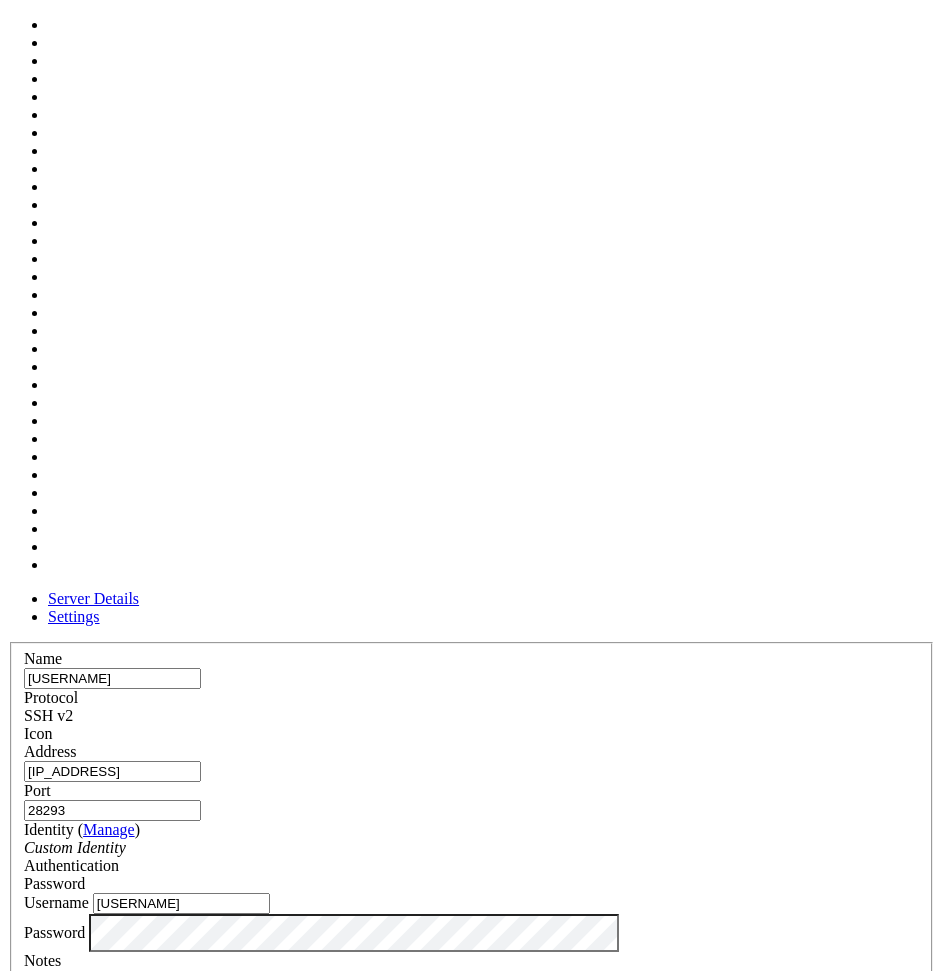 click at bounding box center [471, 743] 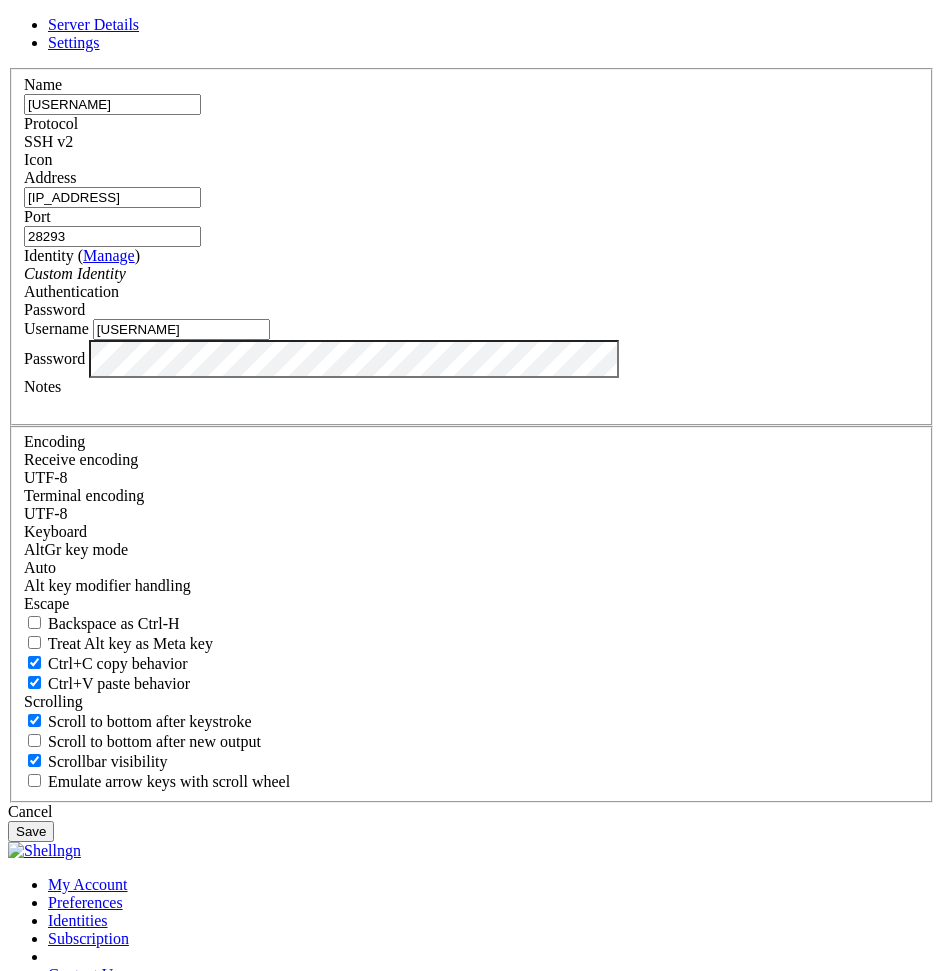 click on "Cancel" at bounding box center (471, 812) 